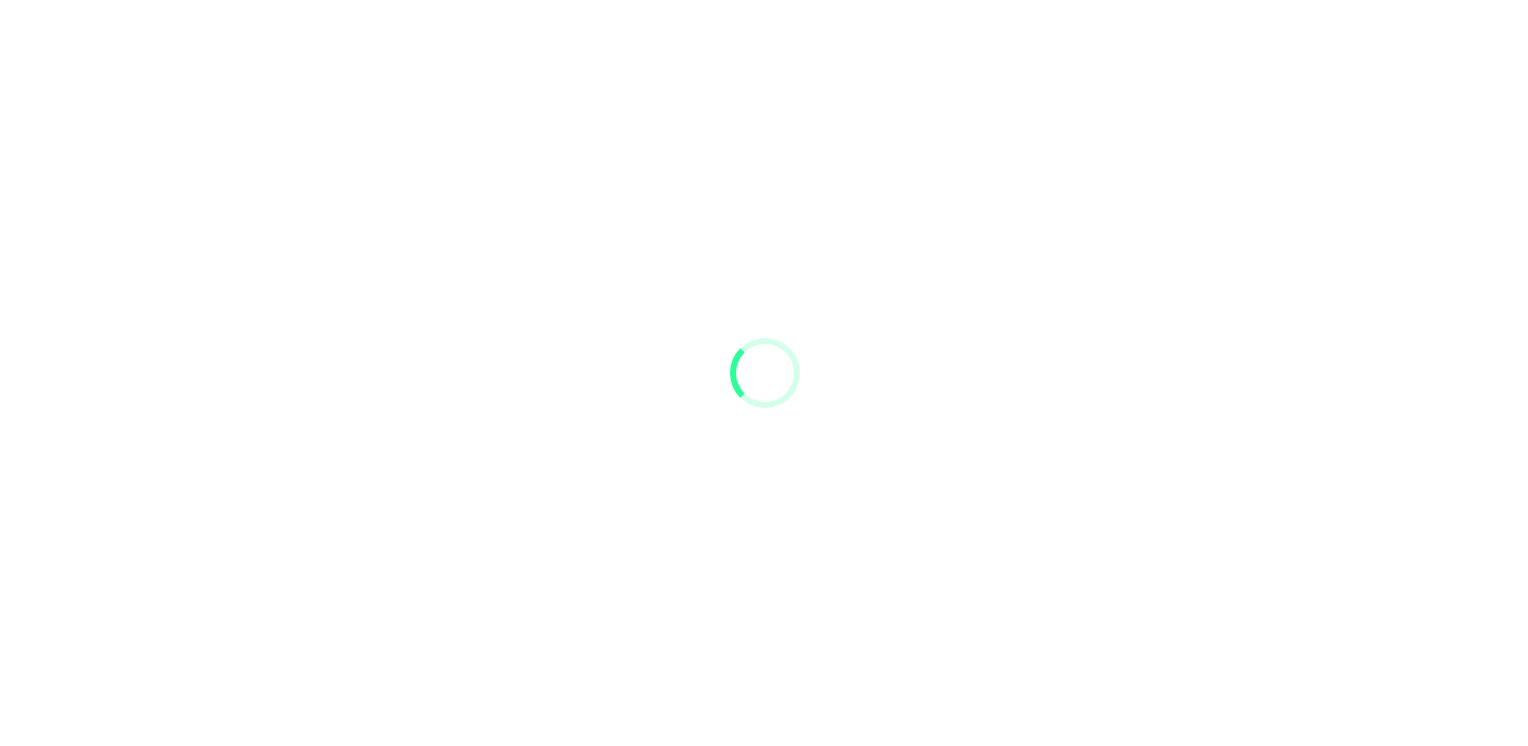 scroll, scrollTop: 0, scrollLeft: 0, axis: both 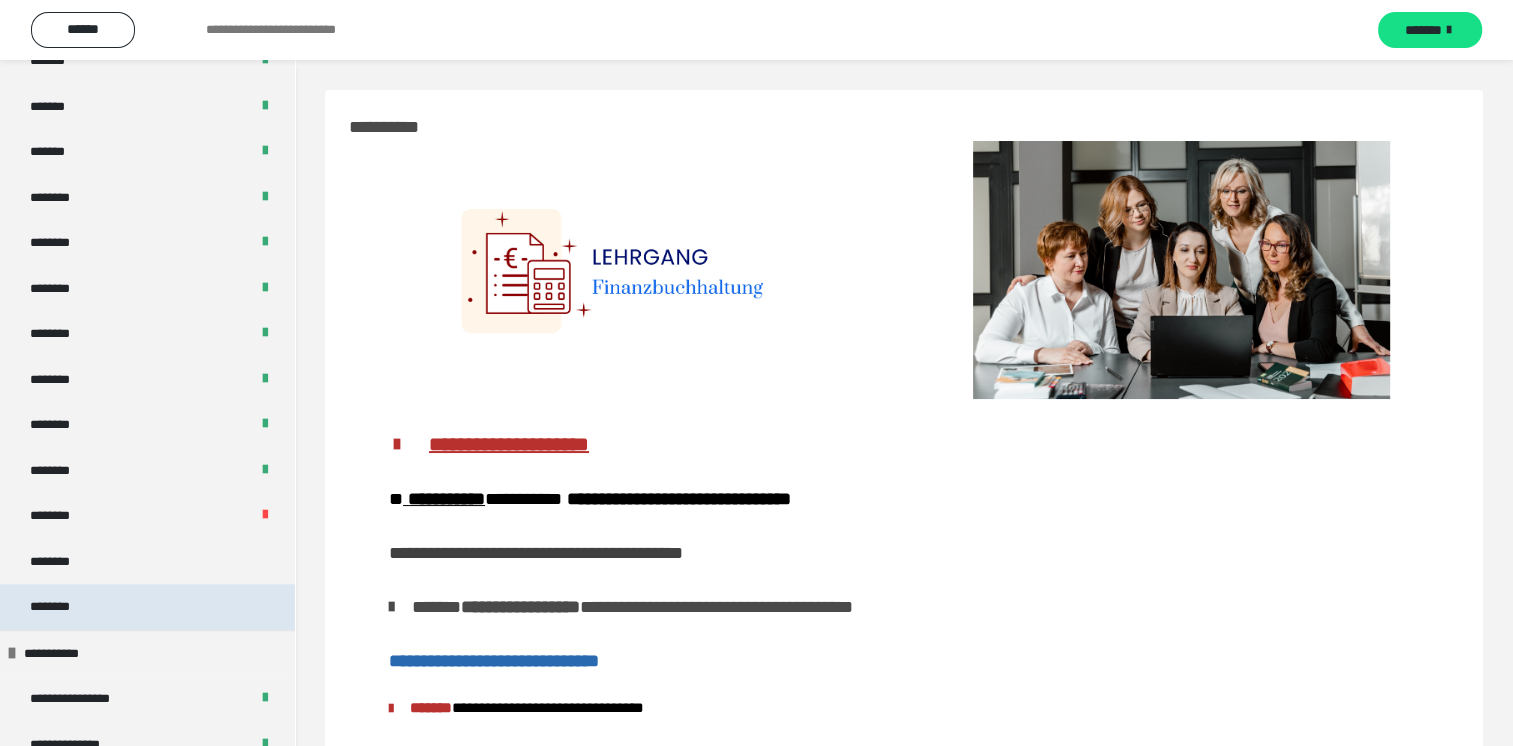 click on "********" at bounding box center [61, 607] 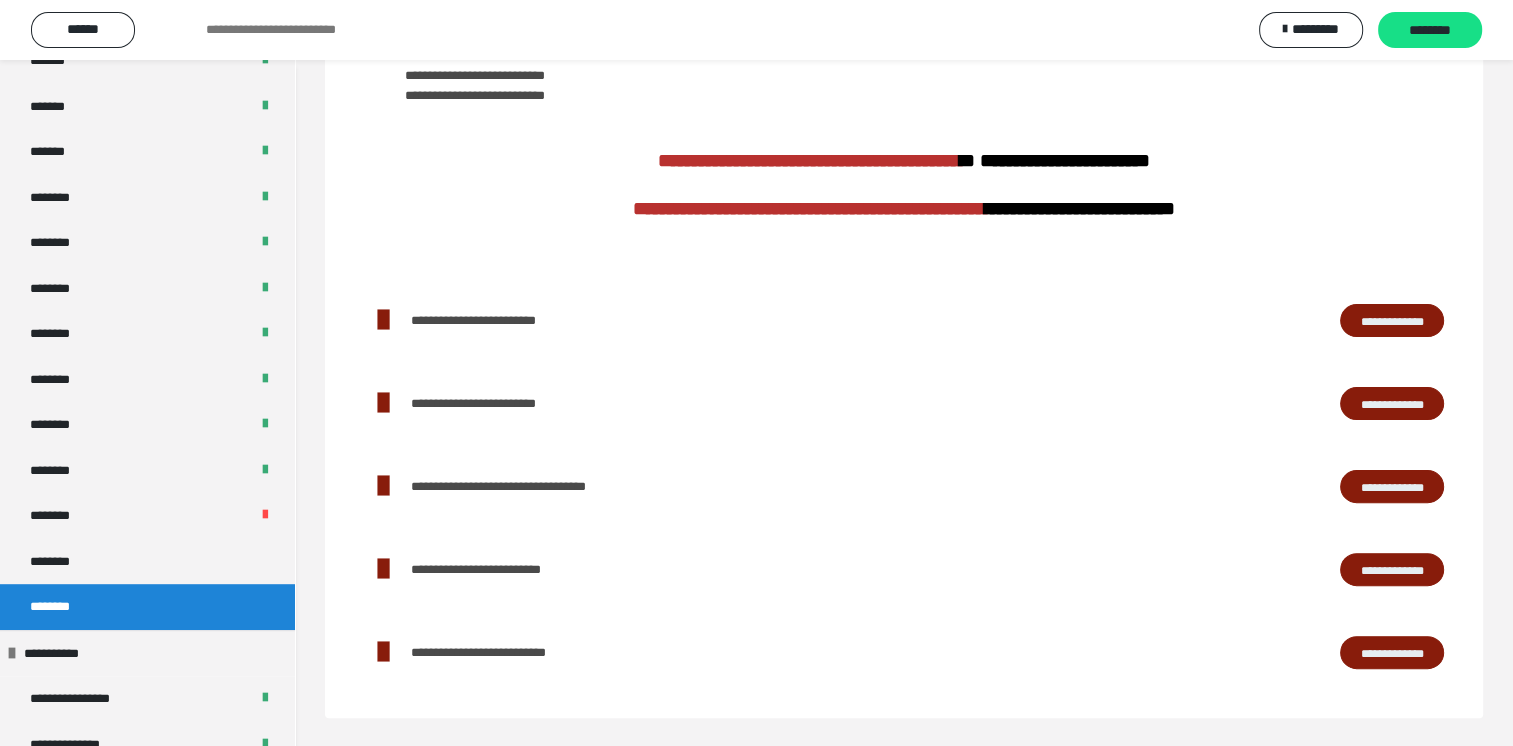 scroll, scrollTop: 475, scrollLeft: 0, axis: vertical 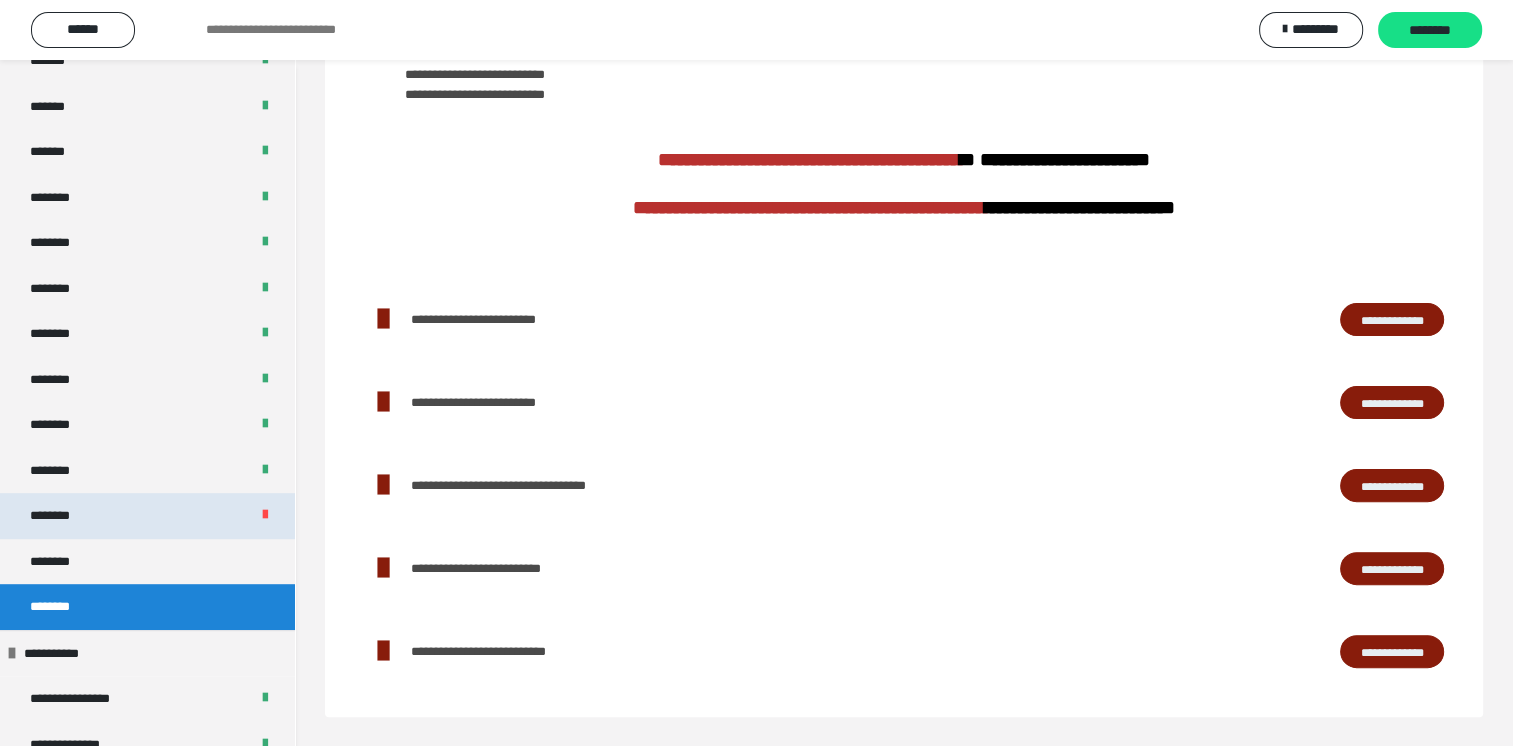 click on "********" at bounding box center [61, 516] 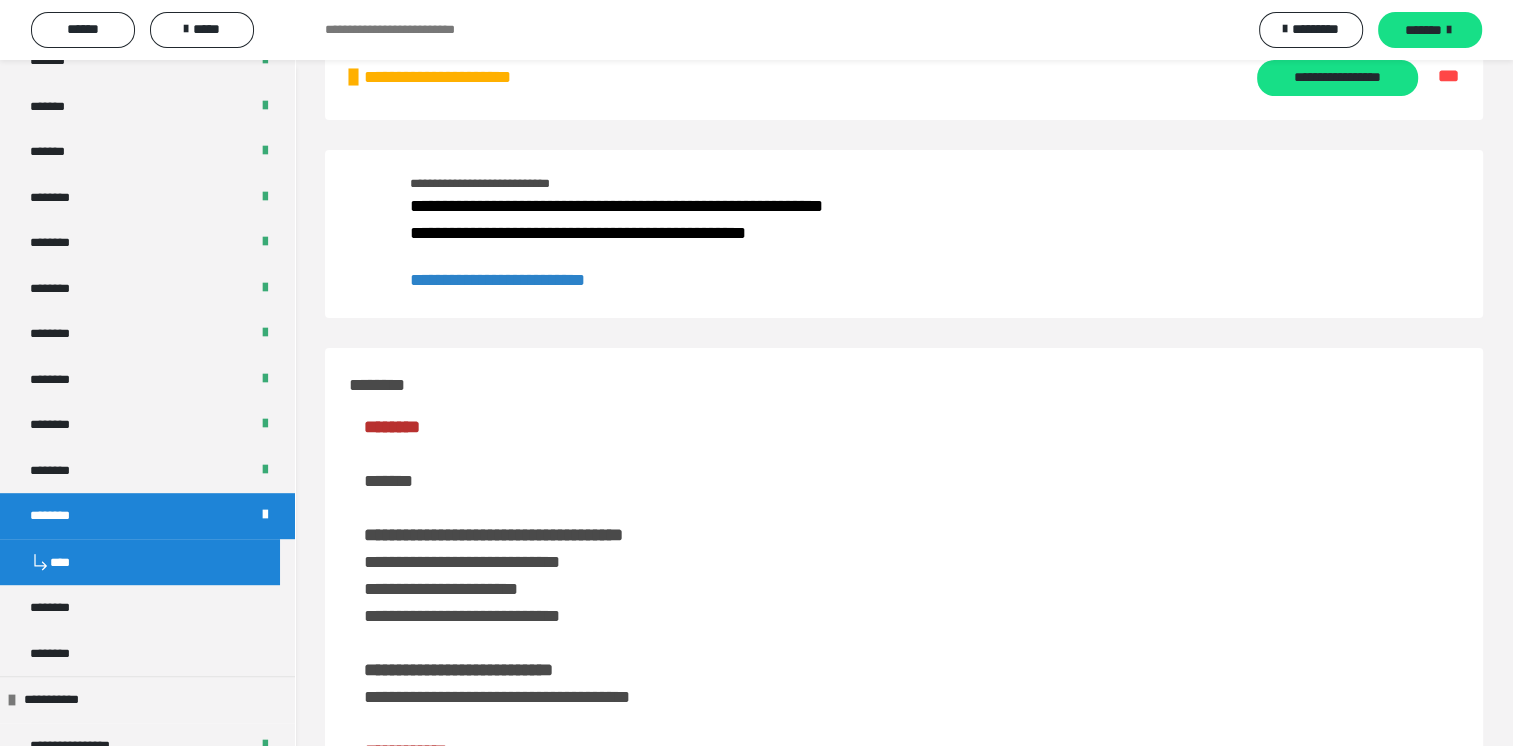 scroll, scrollTop: 0, scrollLeft: 0, axis: both 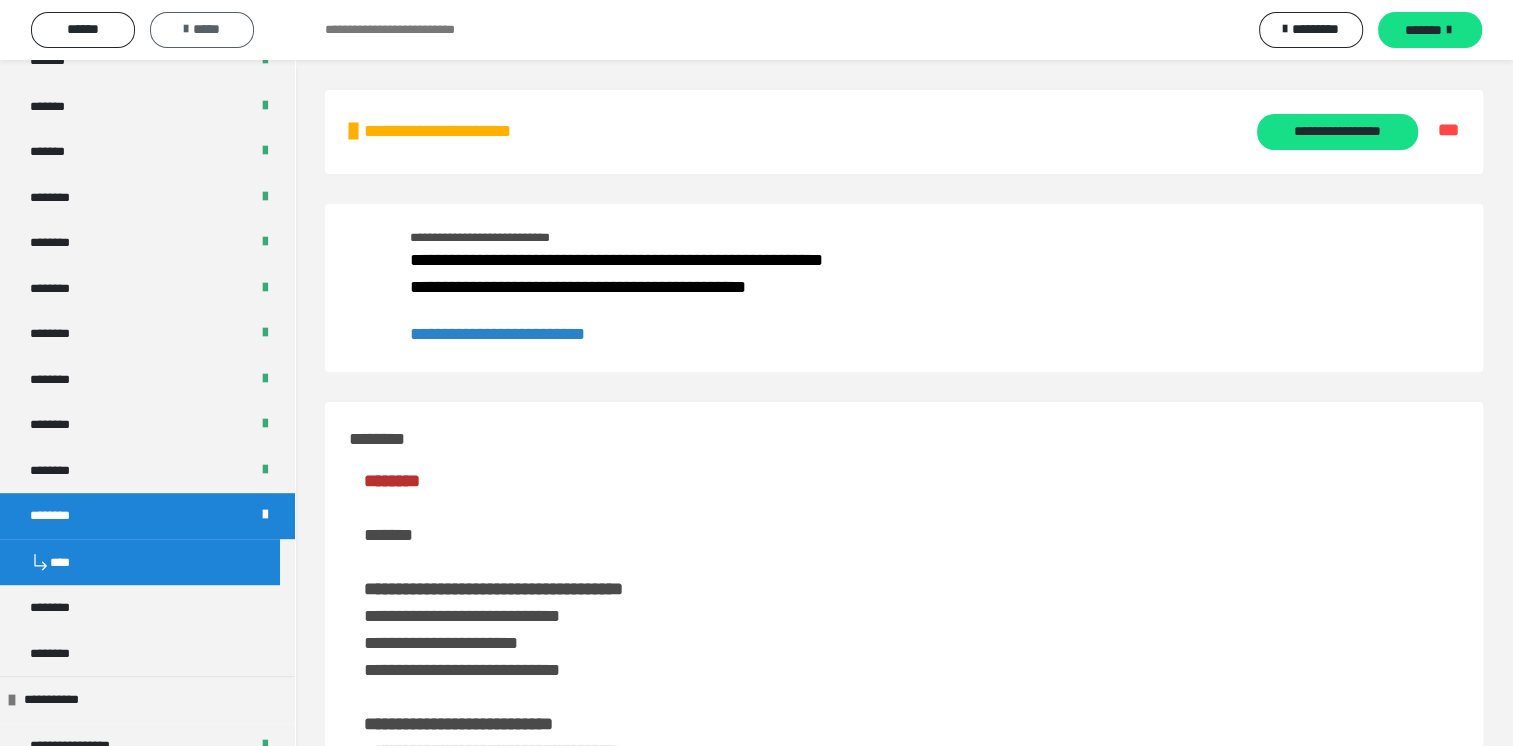 click on "*****" at bounding box center [202, 29] 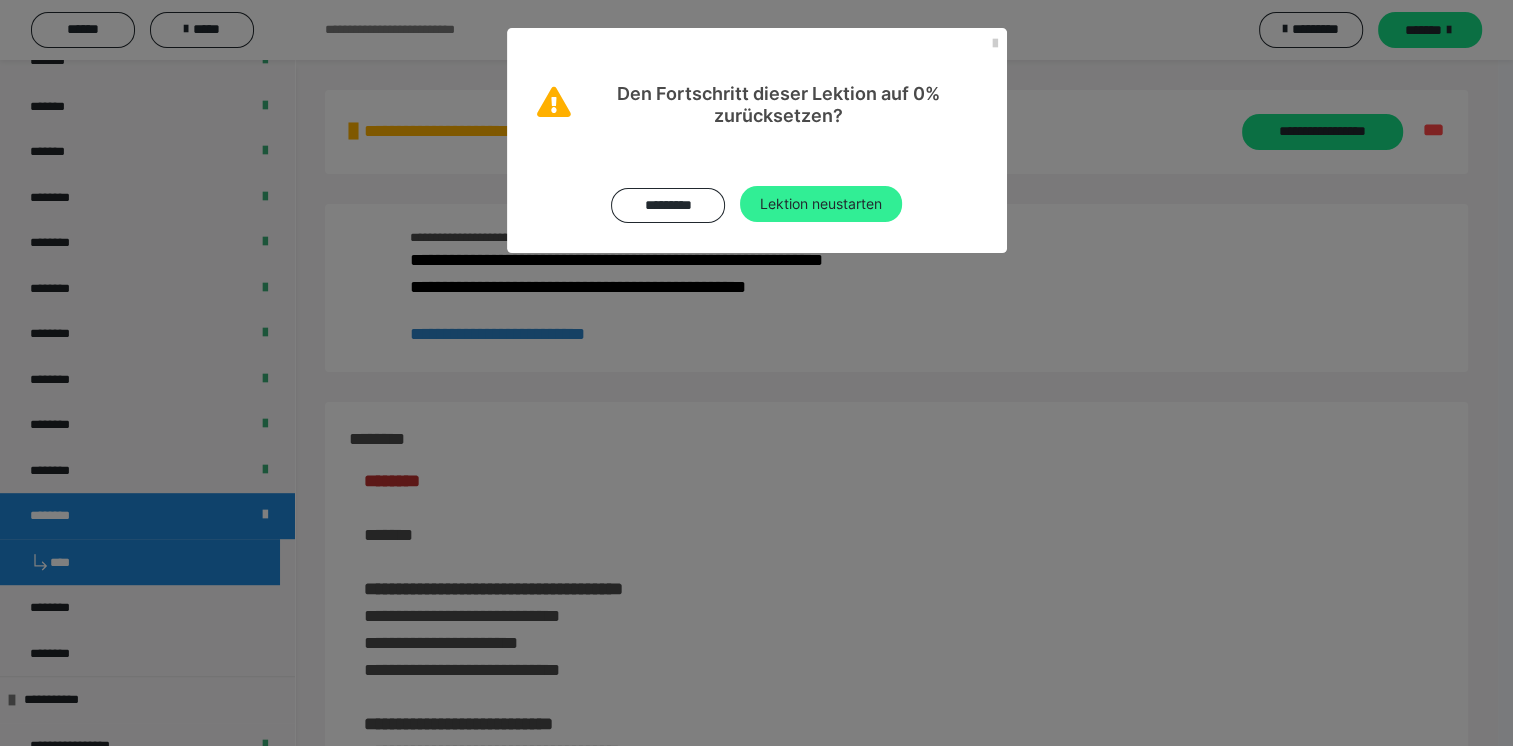 click on "Lektion neustarten" at bounding box center (821, 204) 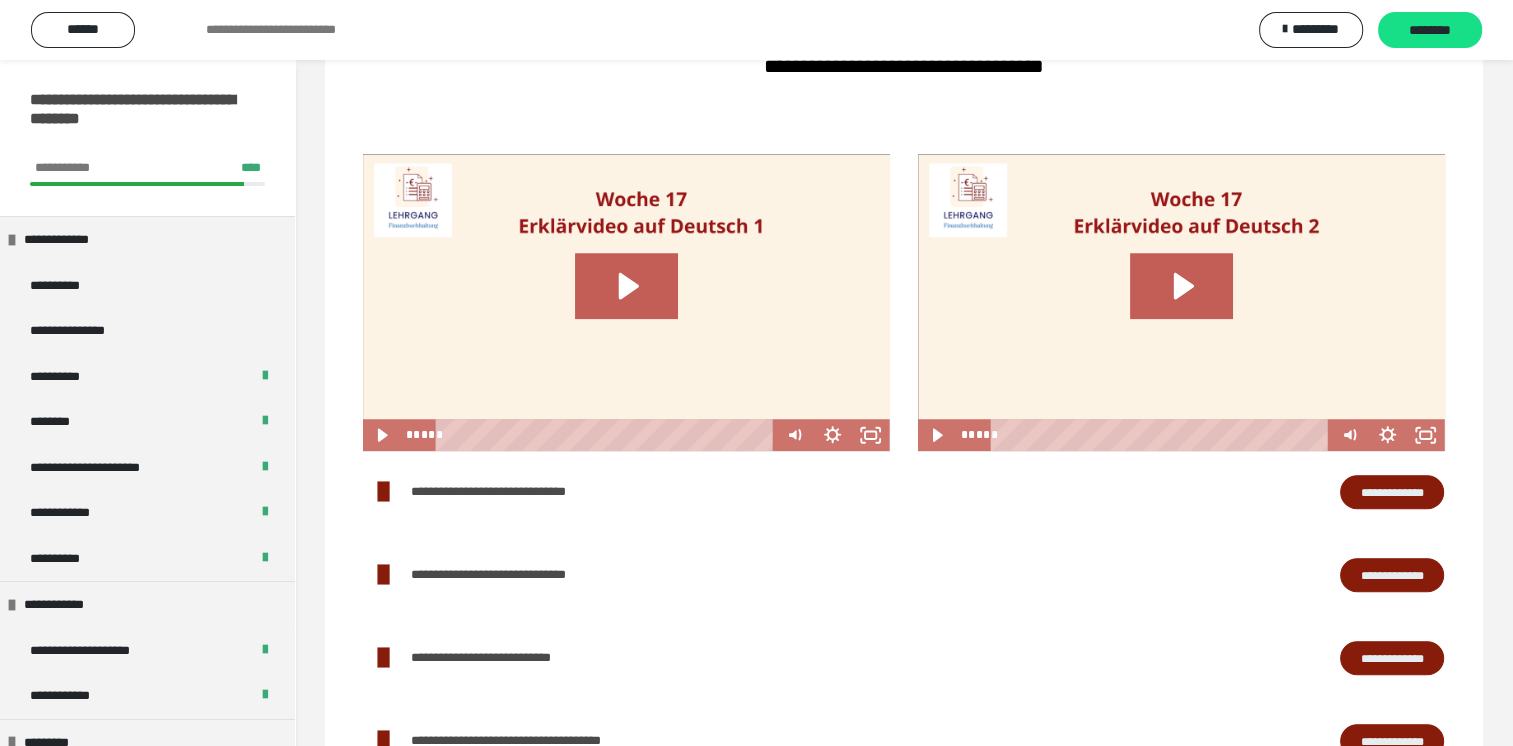 scroll, scrollTop: 1400, scrollLeft: 0, axis: vertical 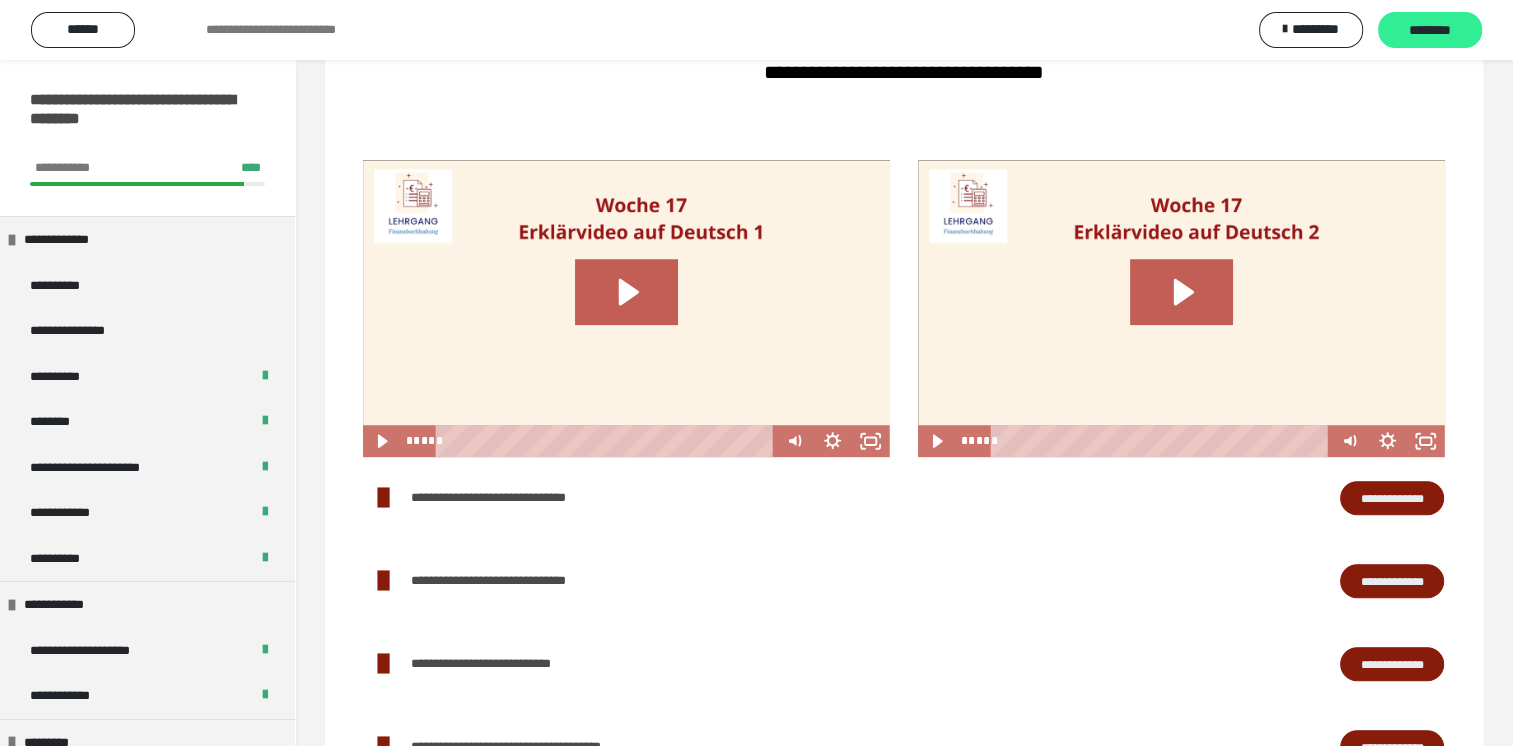 click on "********" at bounding box center [1430, 31] 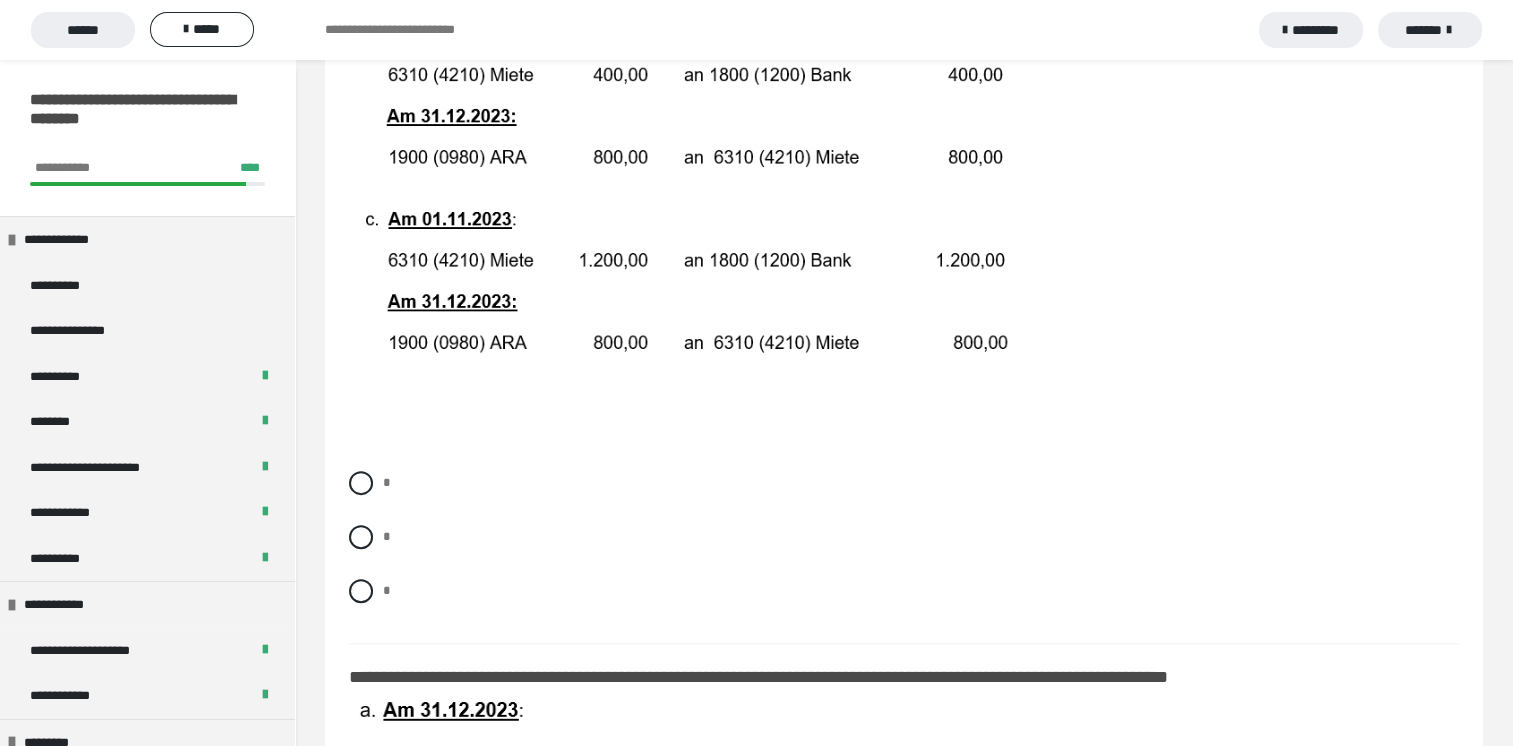 scroll, scrollTop: 700, scrollLeft: 0, axis: vertical 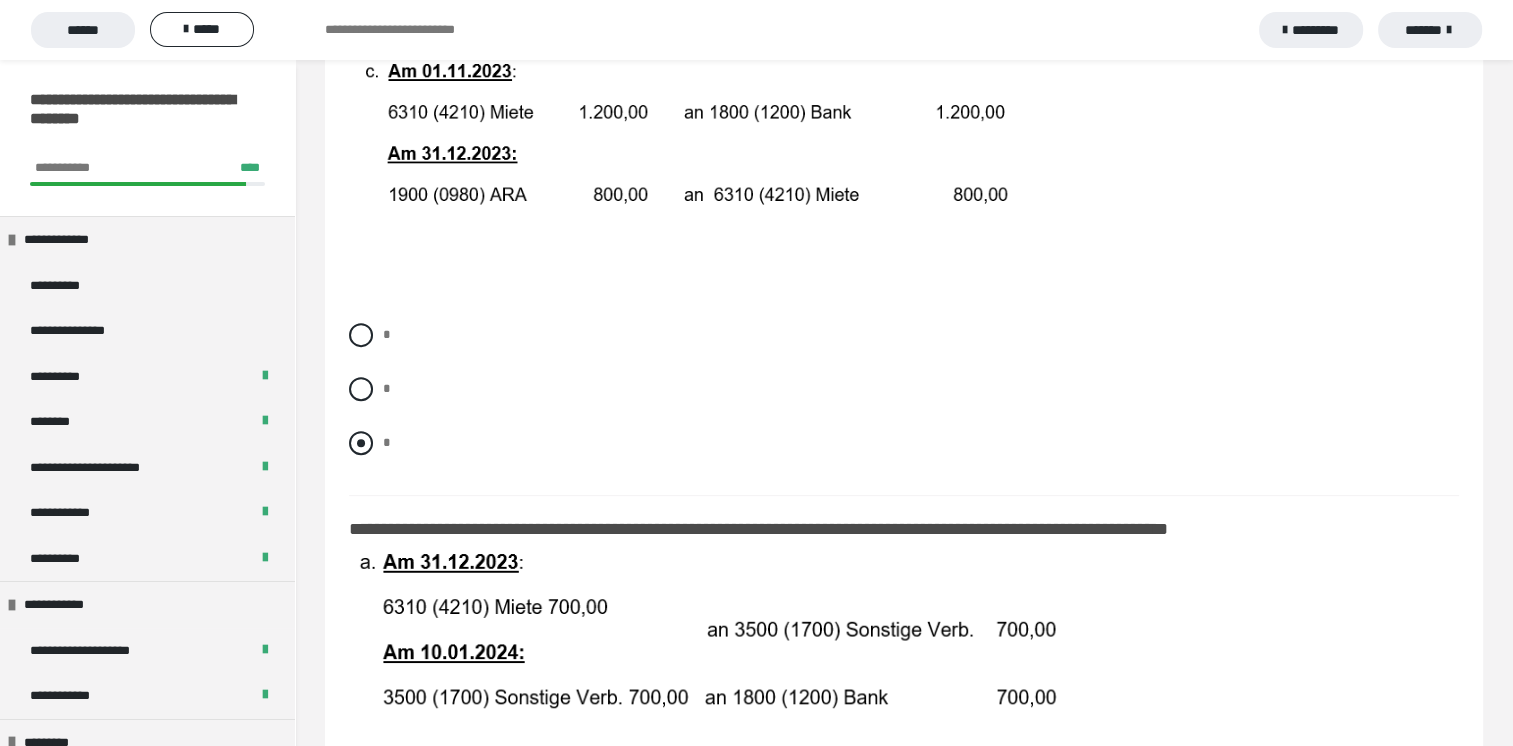 click at bounding box center (361, 443) 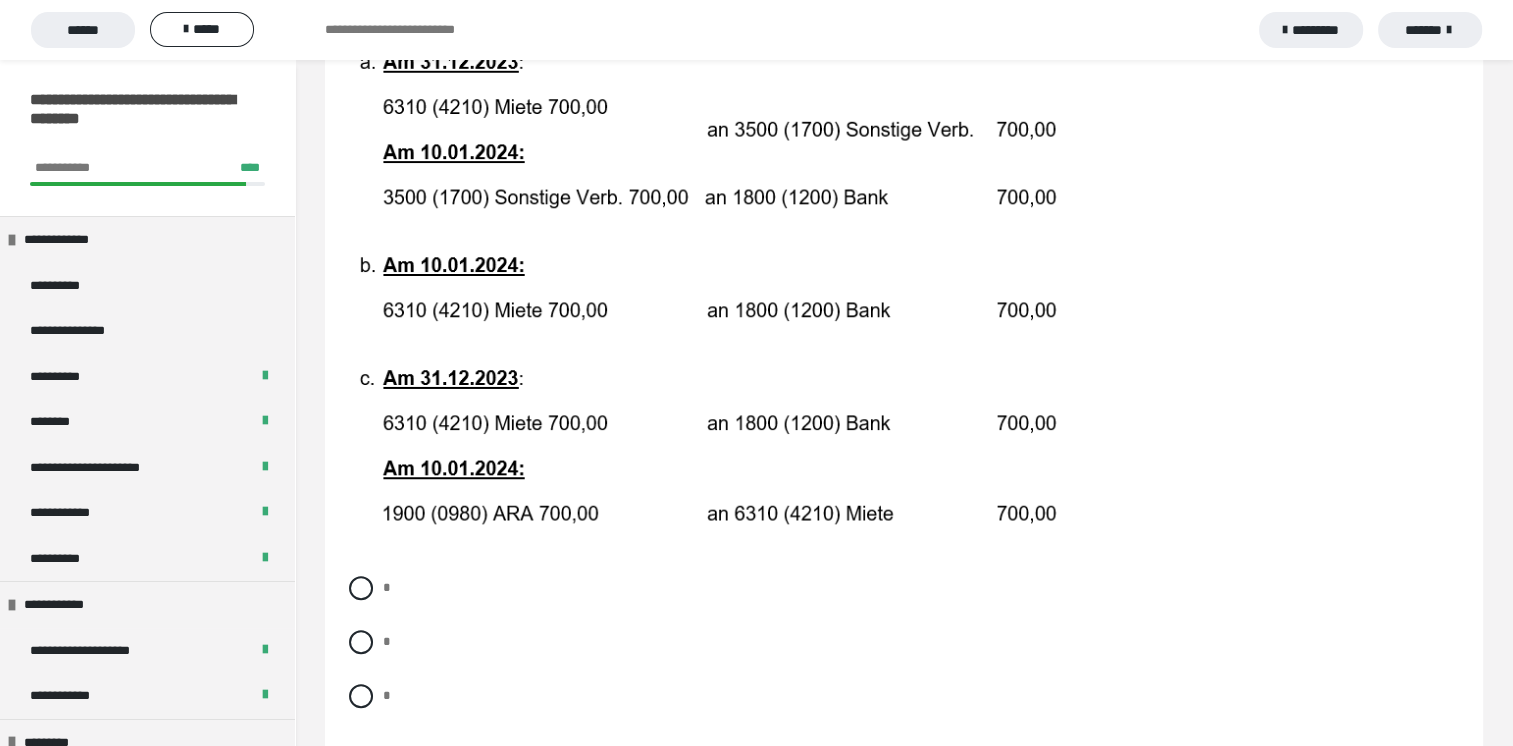 scroll, scrollTop: 1300, scrollLeft: 0, axis: vertical 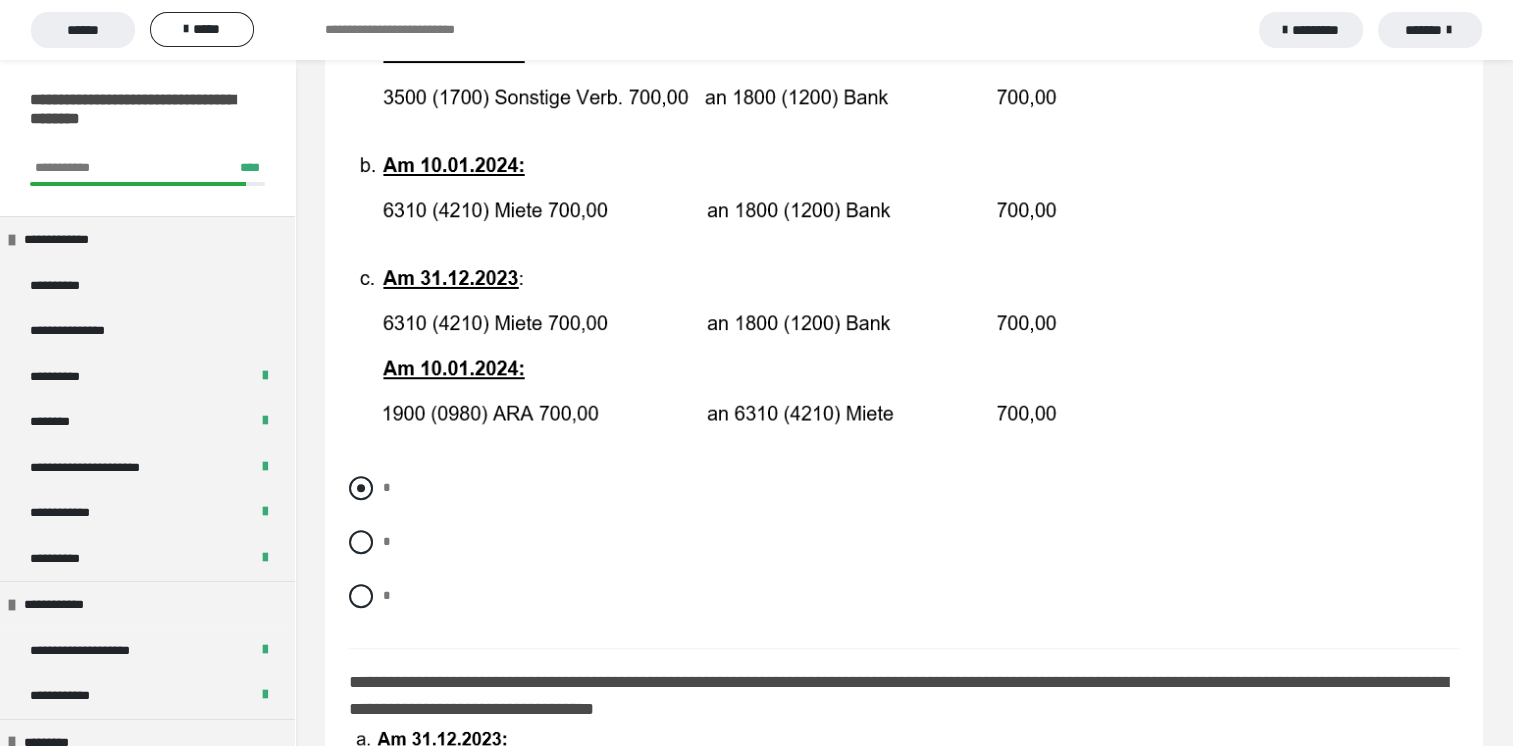 click at bounding box center (361, 488) 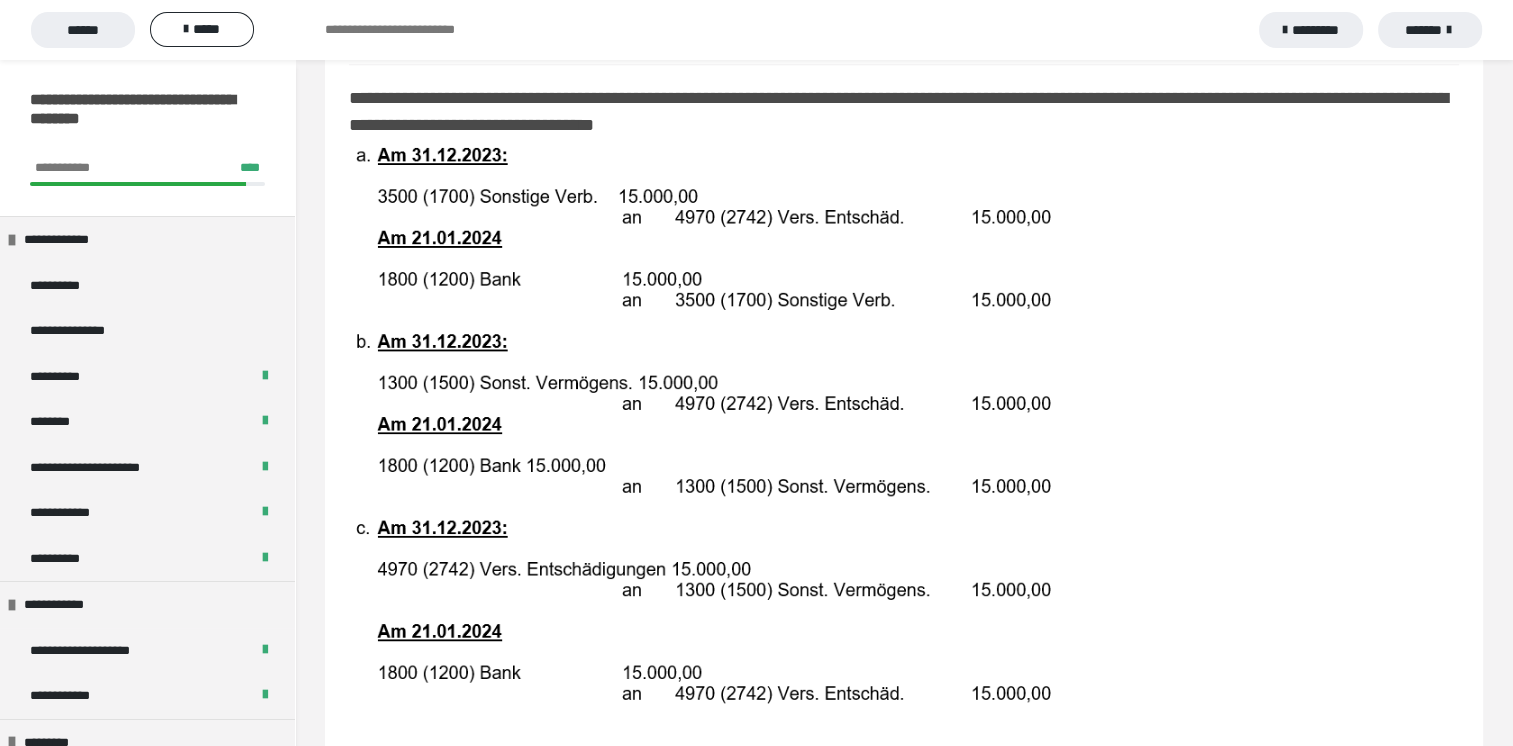 scroll, scrollTop: 1900, scrollLeft: 0, axis: vertical 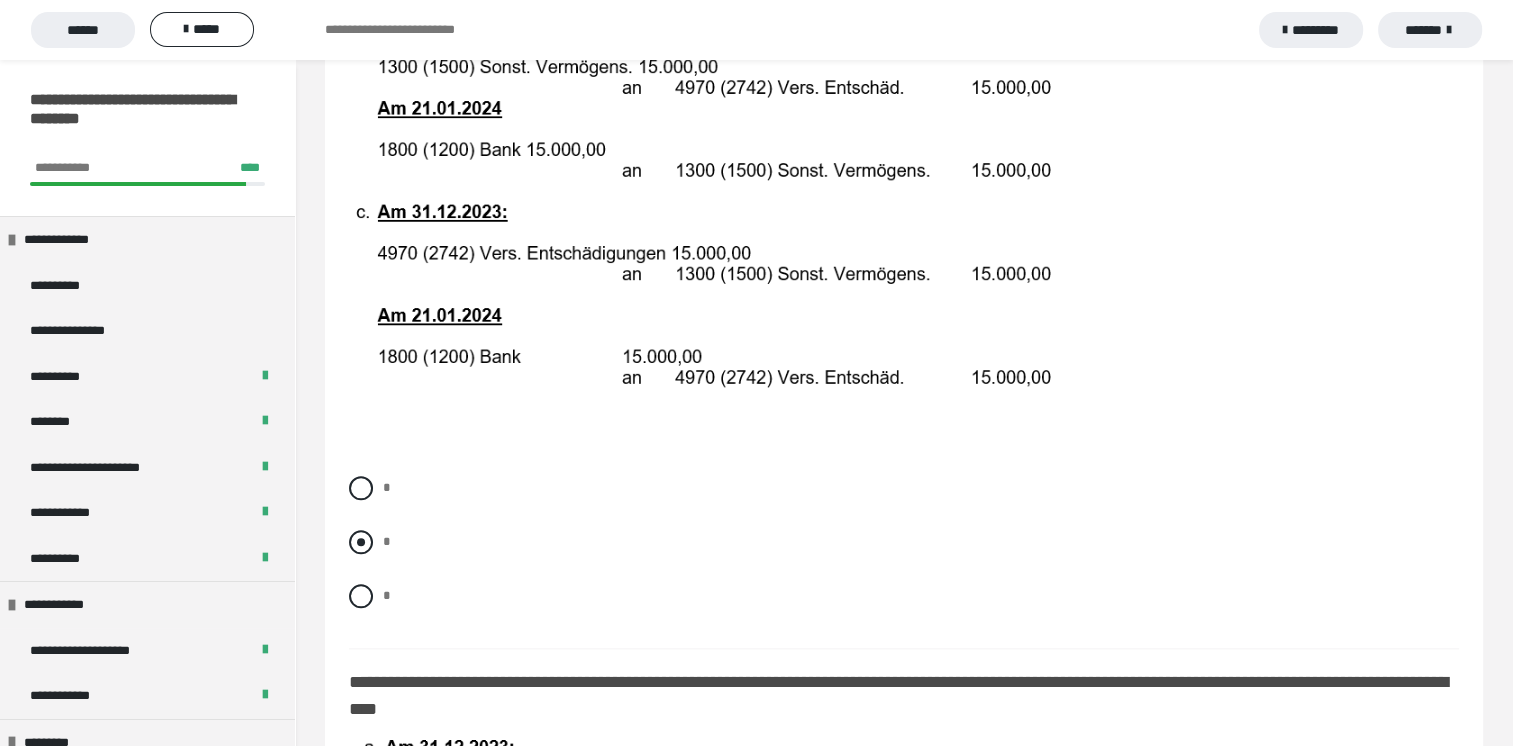 click at bounding box center [361, 542] 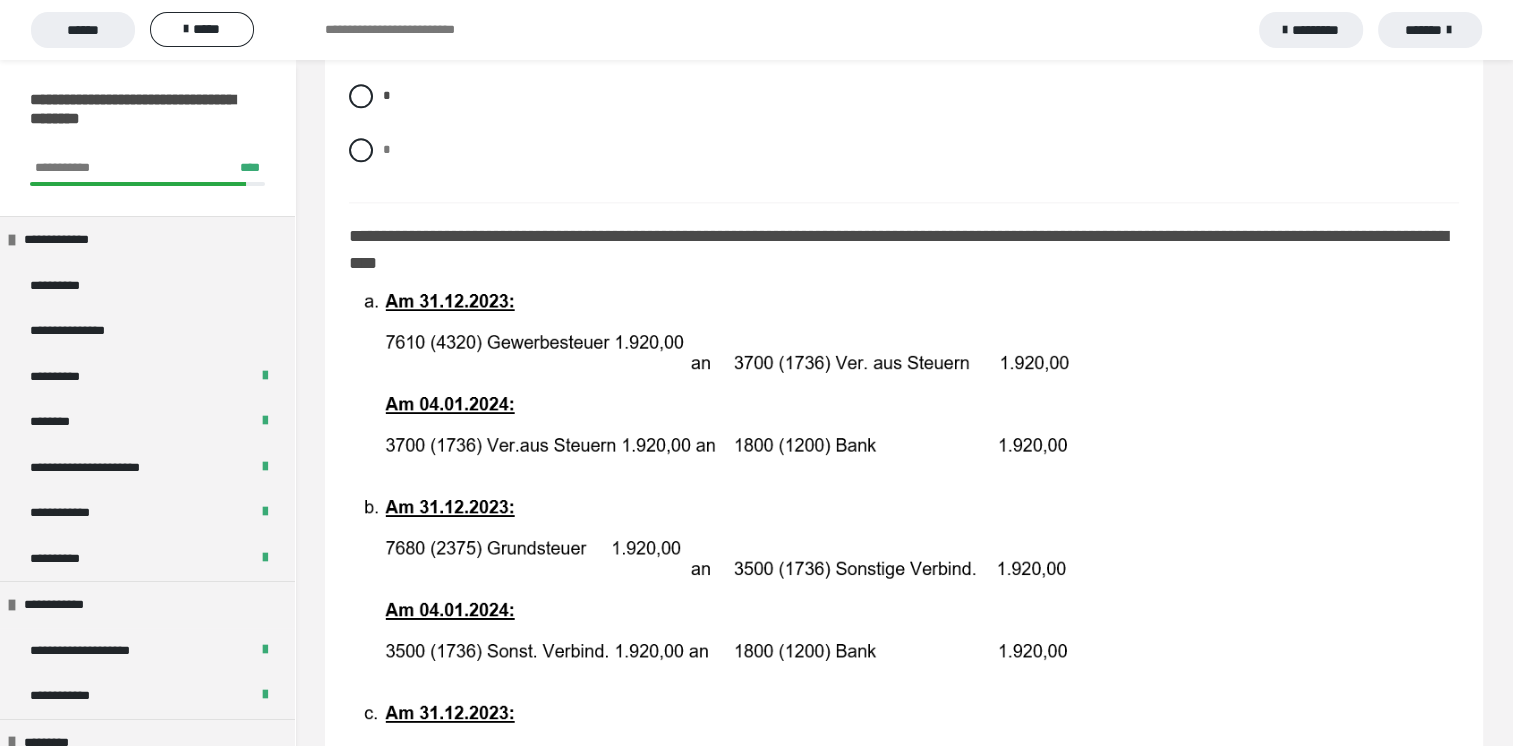 scroll, scrollTop: 2700, scrollLeft: 0, axis: vertical 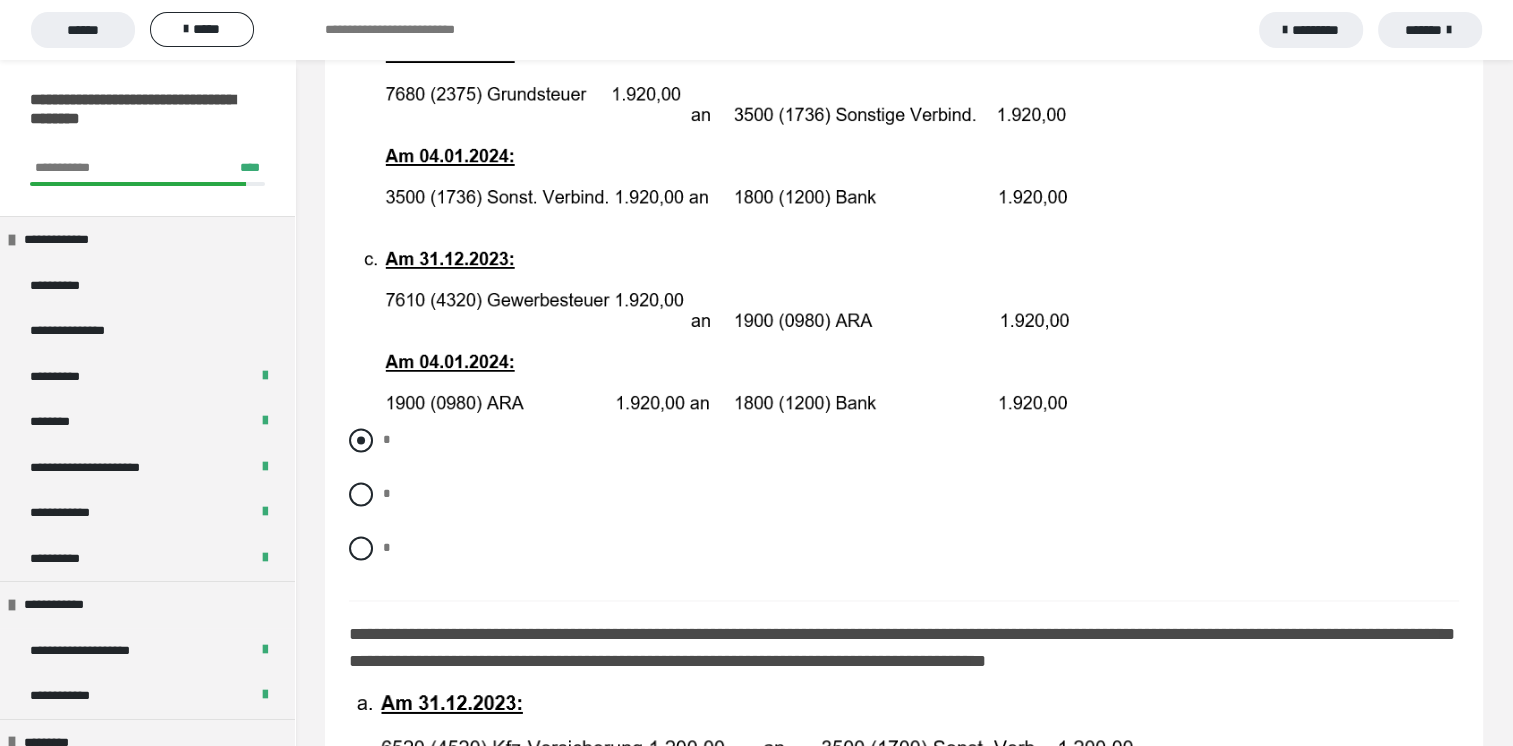 click at bounding box center [361, 440] 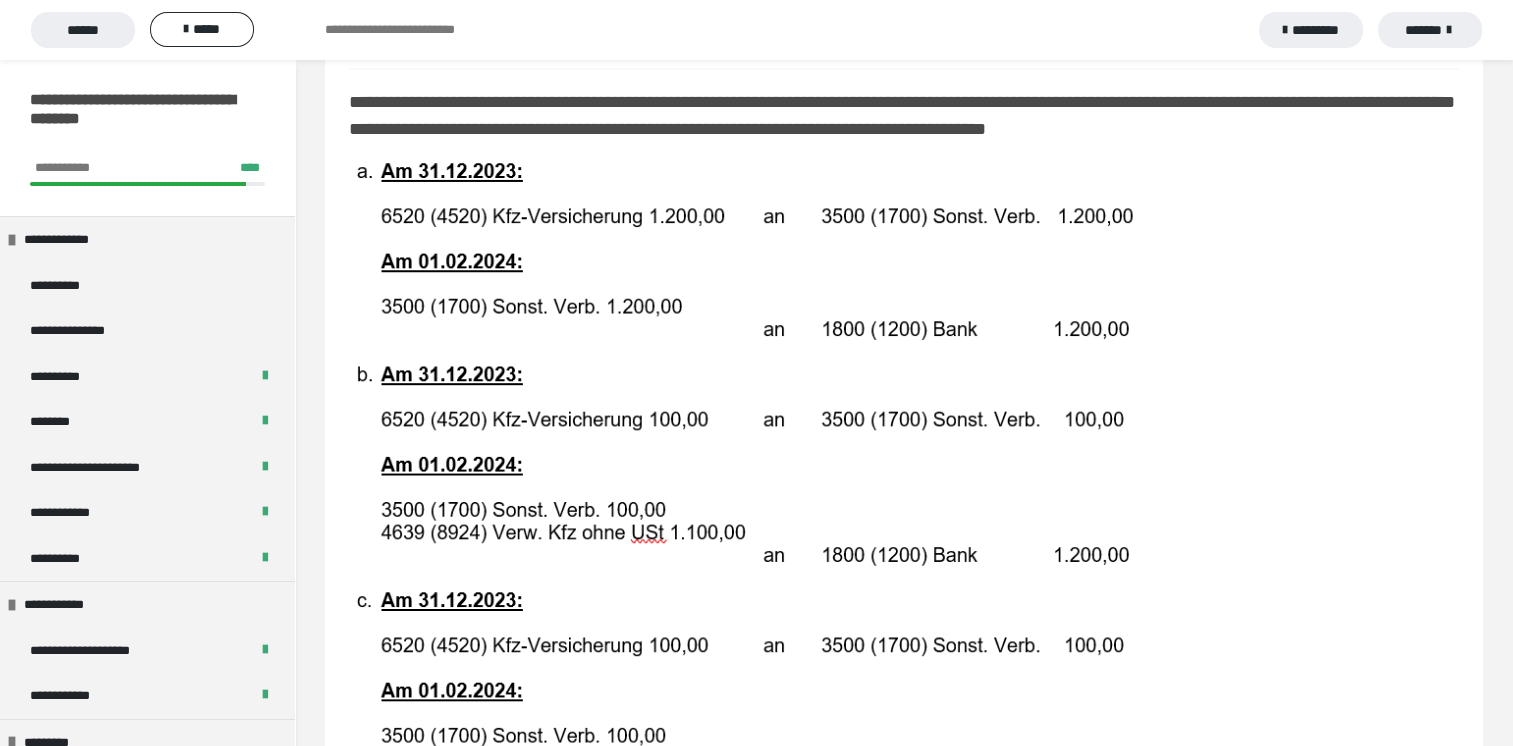 scroll, scrollTop: 3624, scrollLeft: 0, axis: vertical 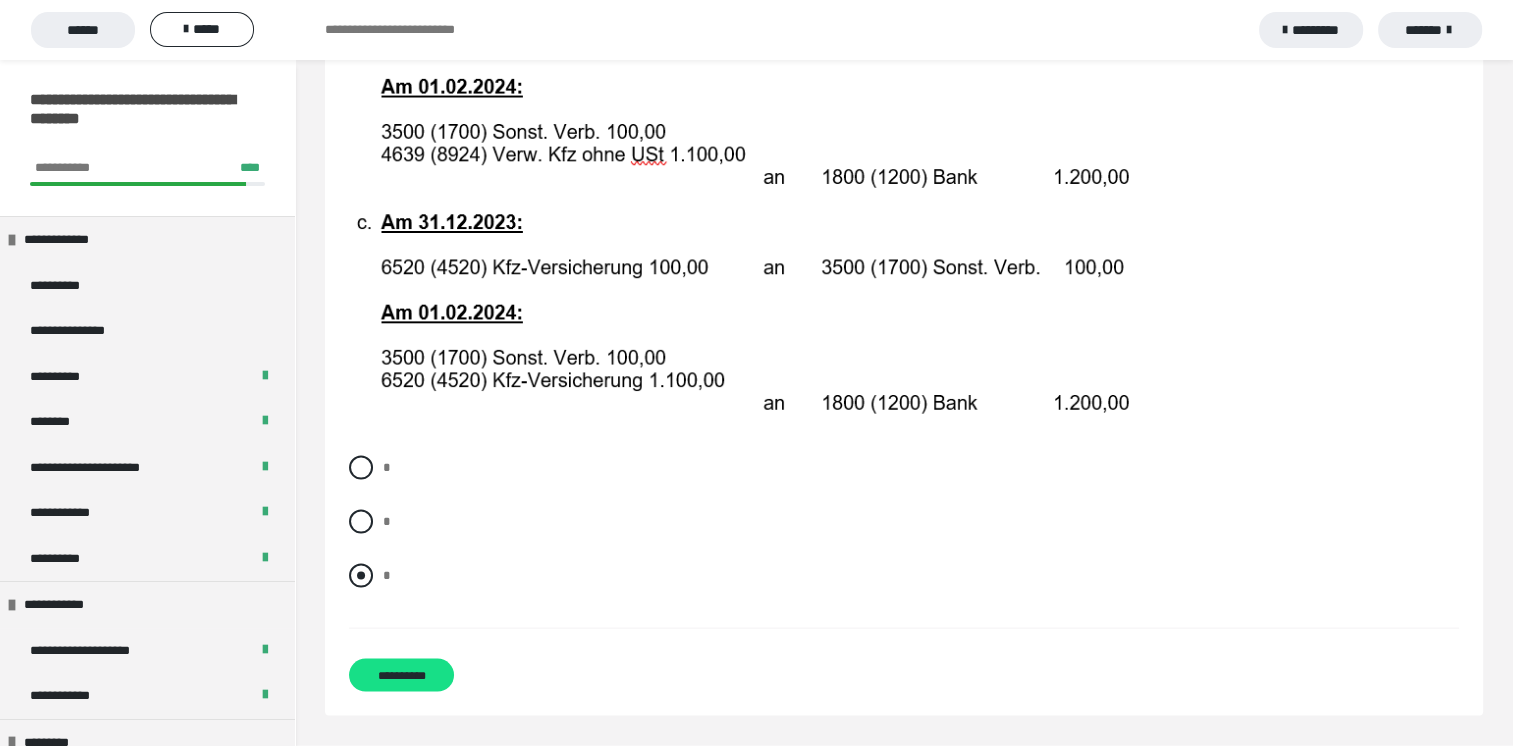 click at bounding box center [361, 576] 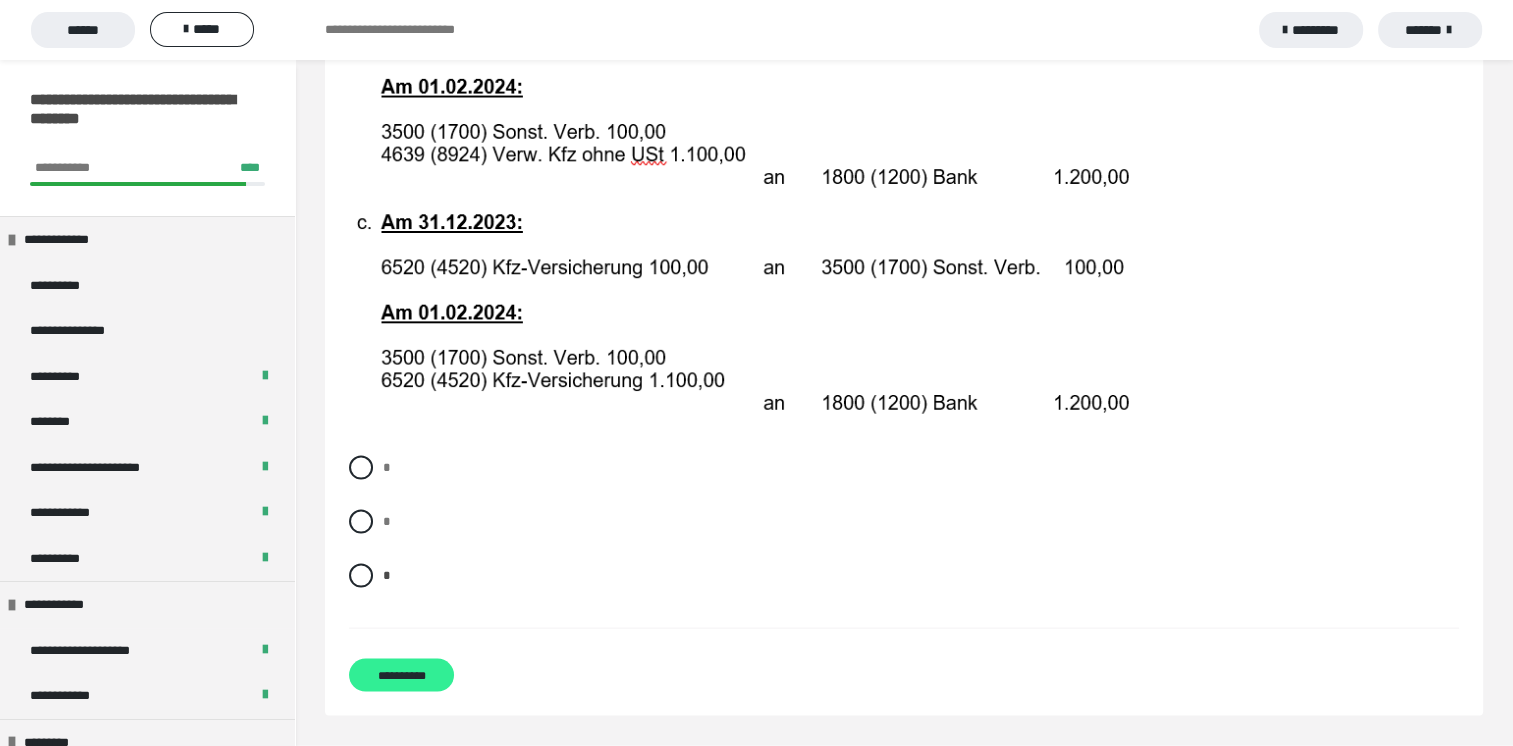 click on "**********" at bounding box center [401, 675] 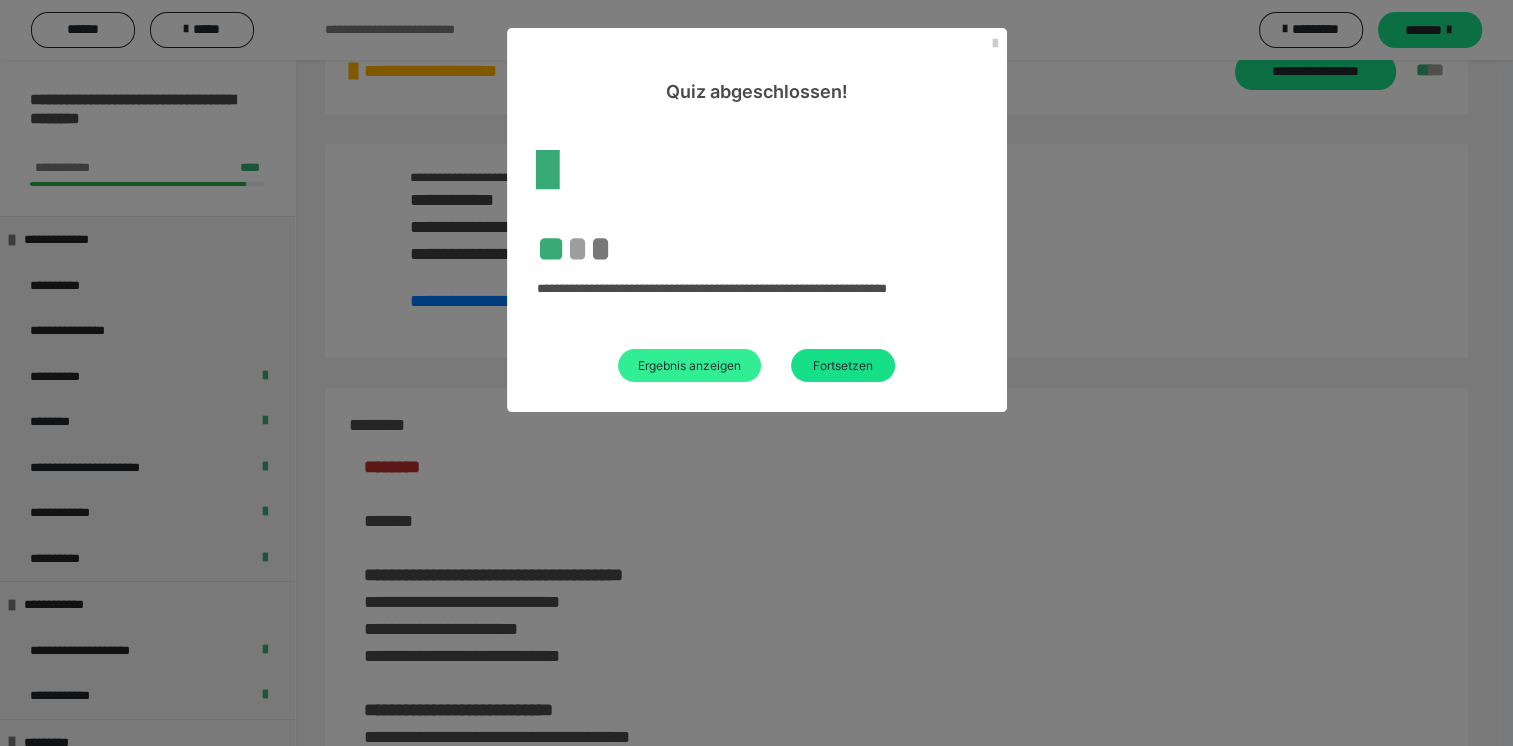 scroll, scrollTop: 3174, scrollLeft: 0, axis: vertical 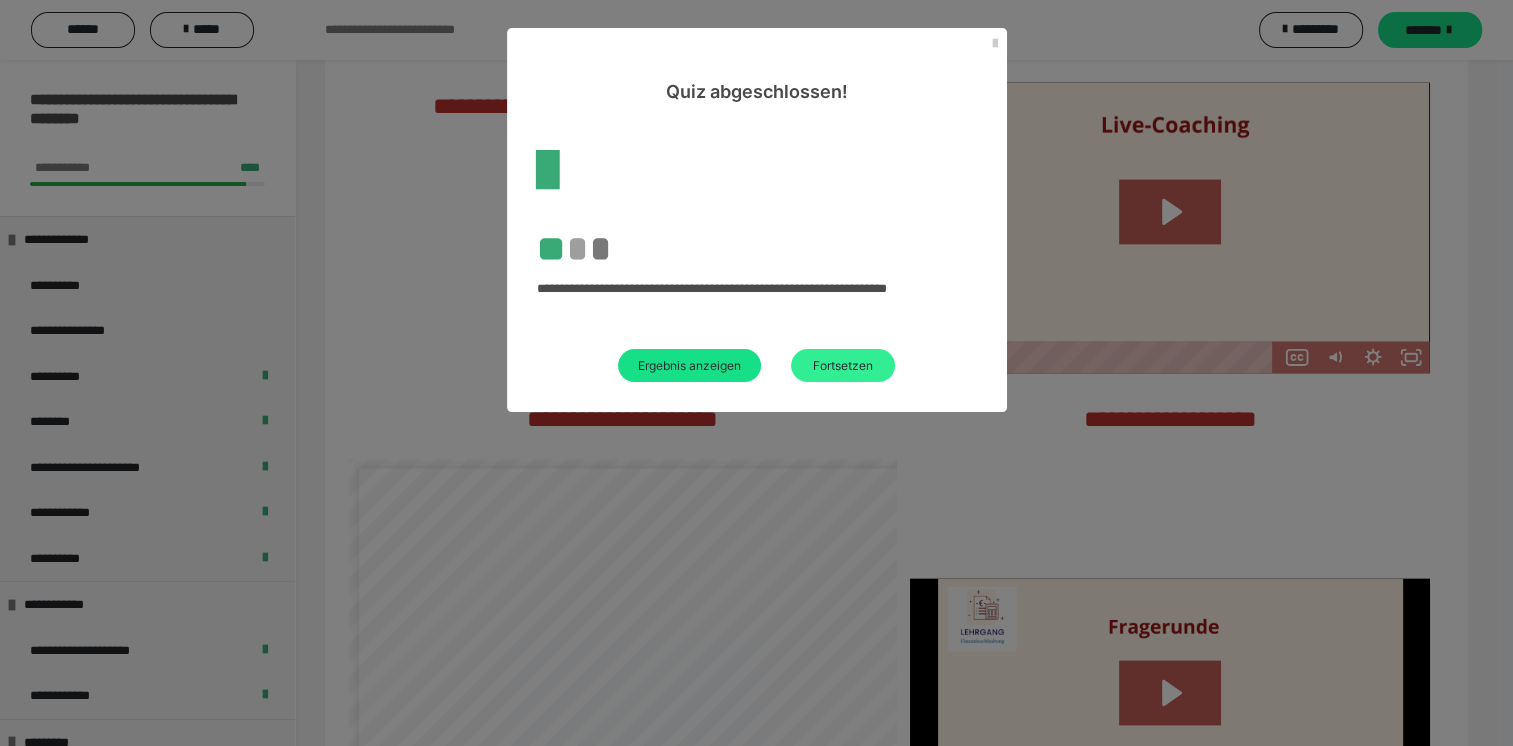 click on "Fortsetzen" at bounding box center [843, 365] 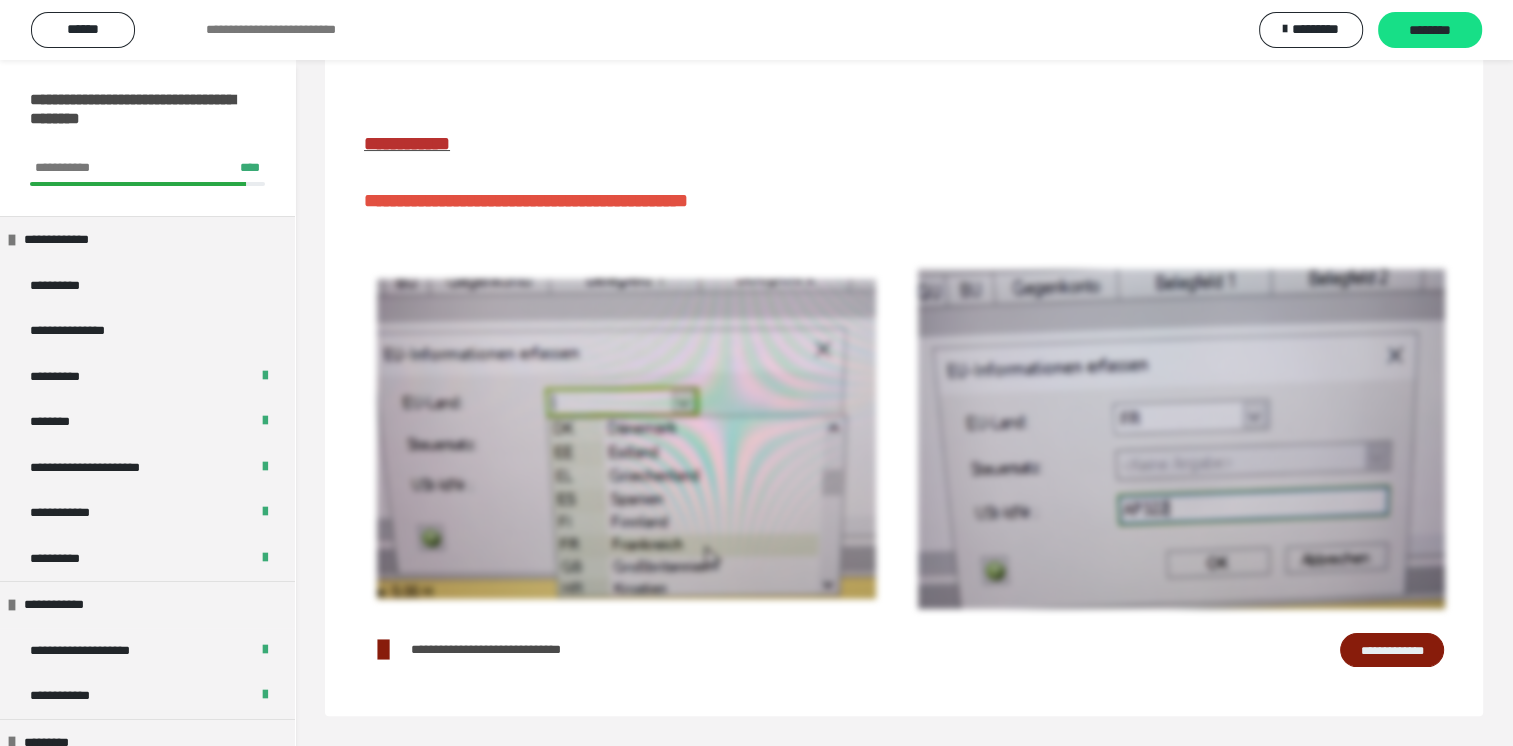 scroll, scrollTop: 292, scrollLeft: 0, axis: vertical 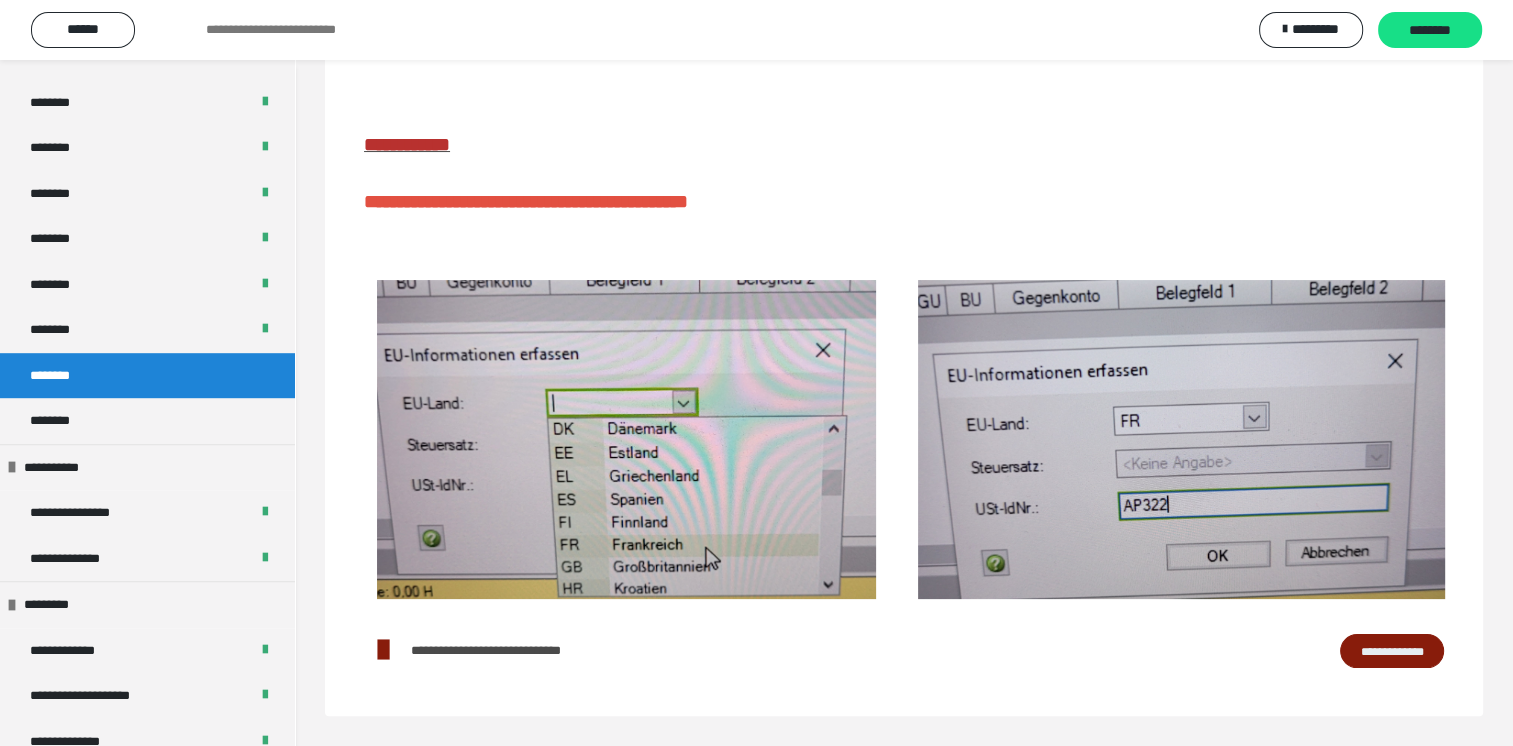 click on "********" at bounding box center [61, 376] 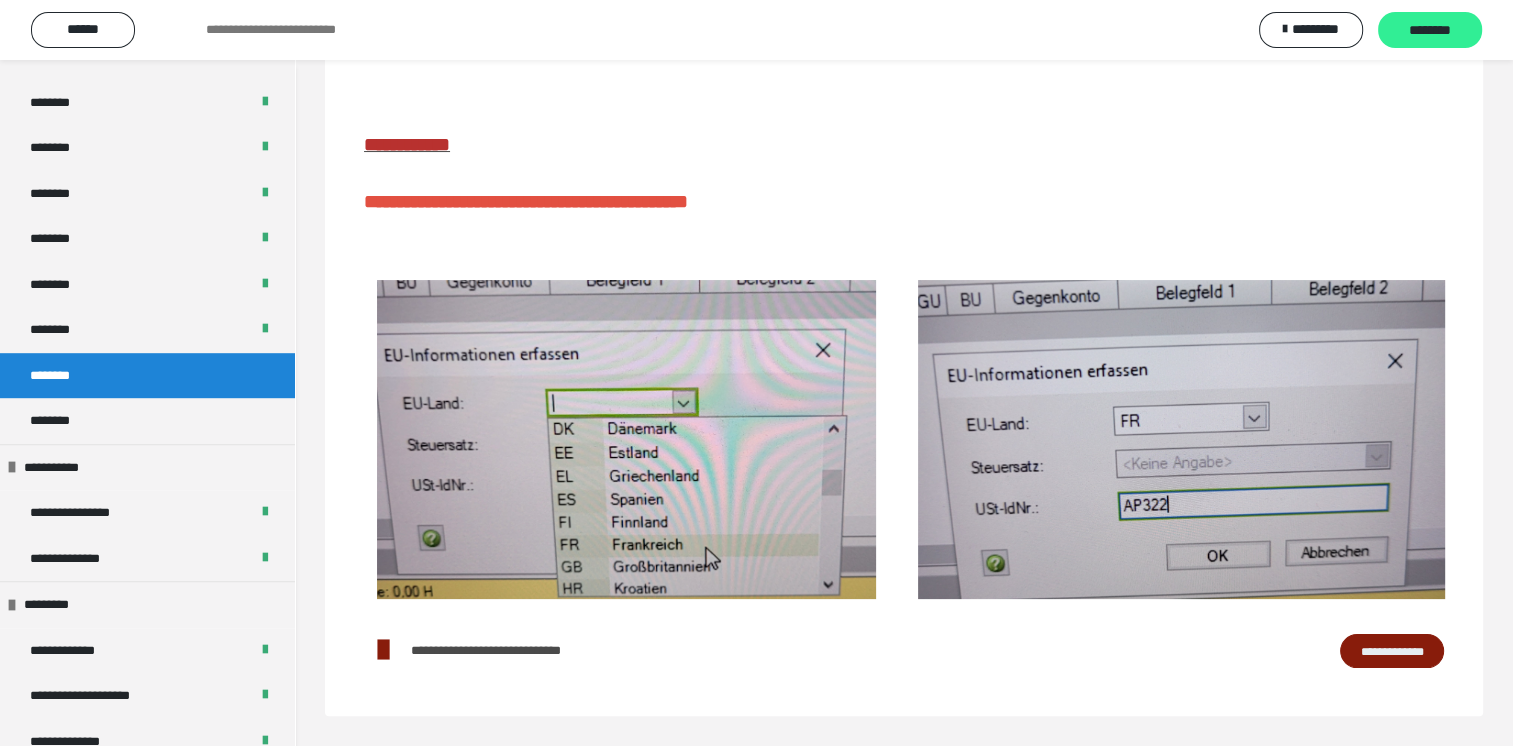 click on "********" at bounding box center (1430, 31) 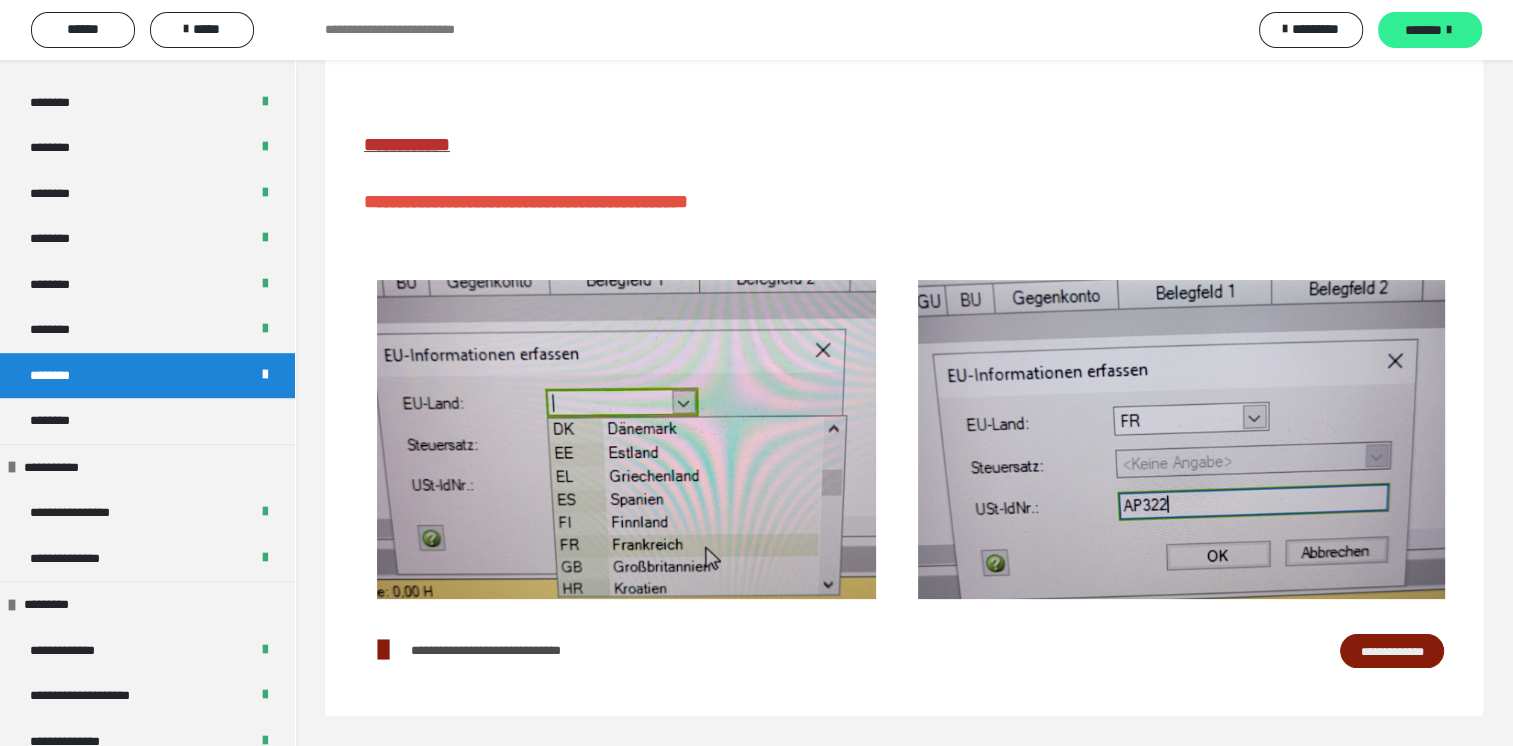click on "*******" at bounding box center (1423, 30) 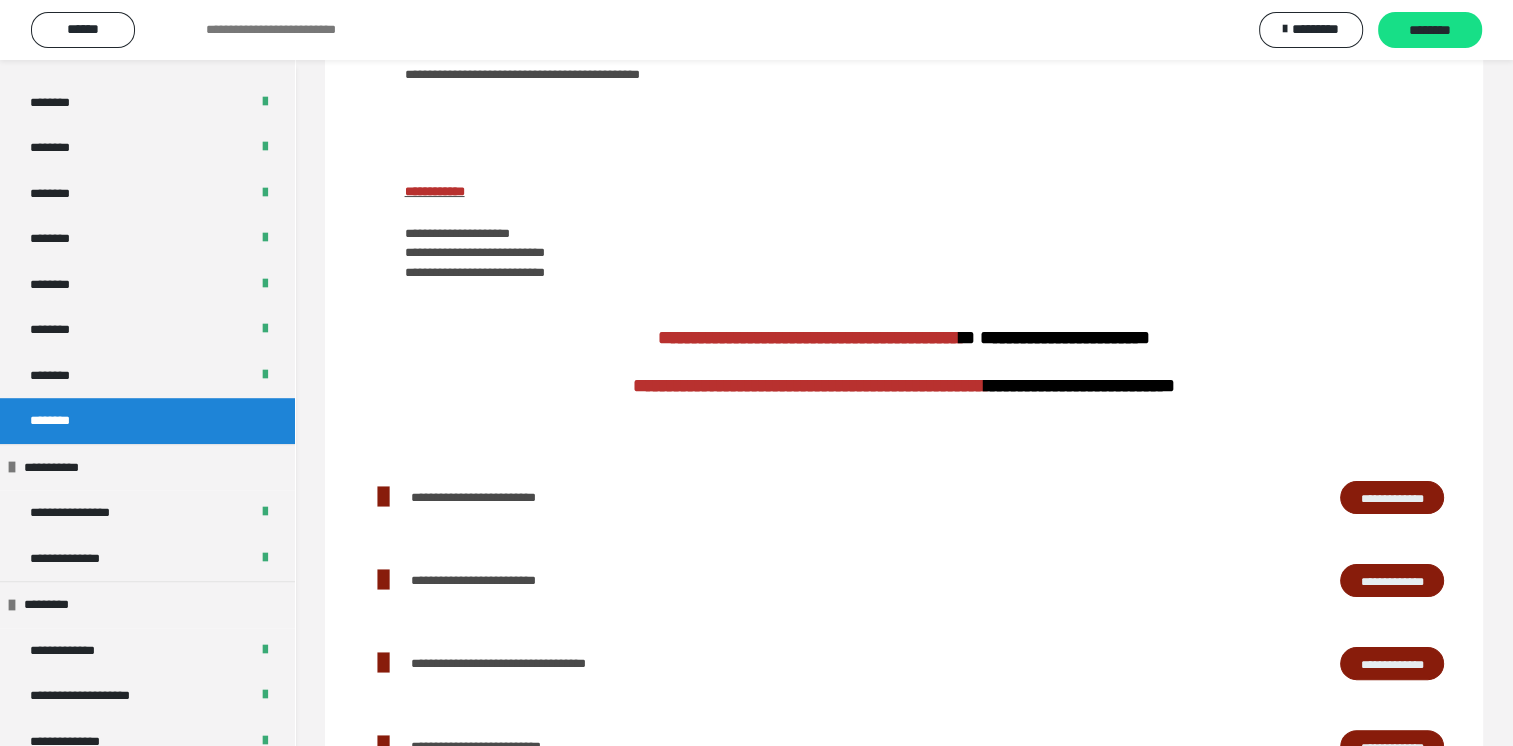 scroll, scrollTop: 475, scrollLeft: 0, axis: vertical 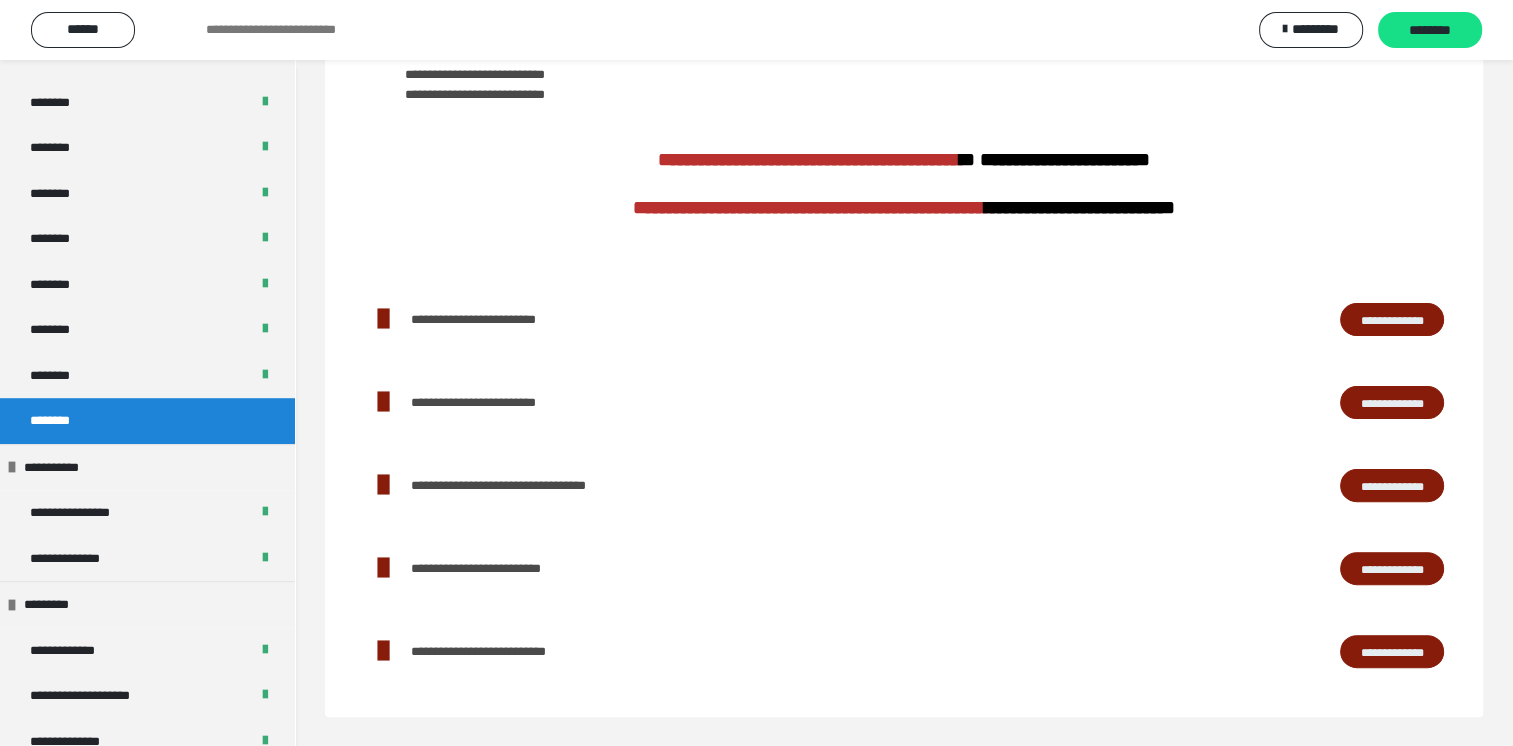 click on "**********" at bounding box center (1392, 320) 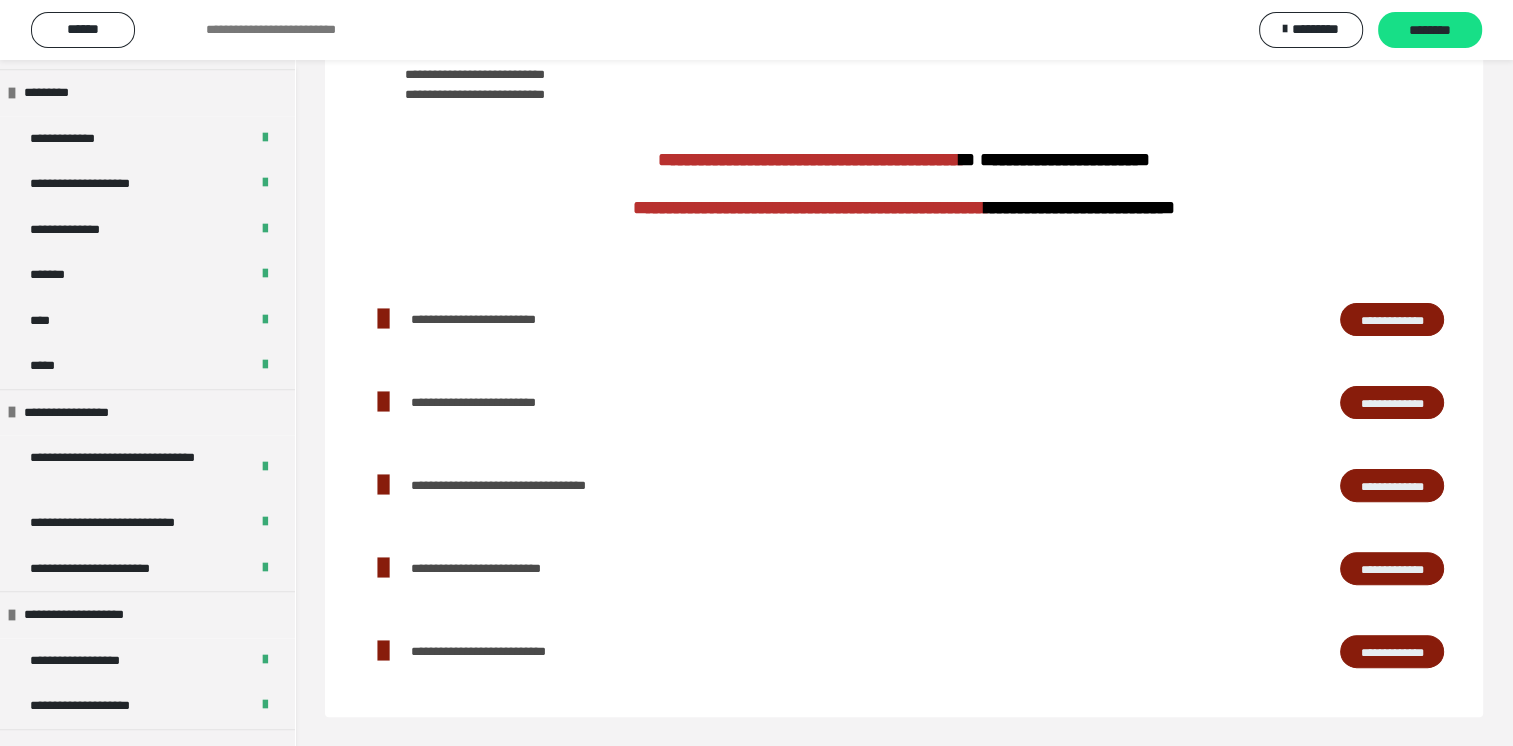 scroll, scrollTop: 1786, scrollLeft: 0, axis: vertical 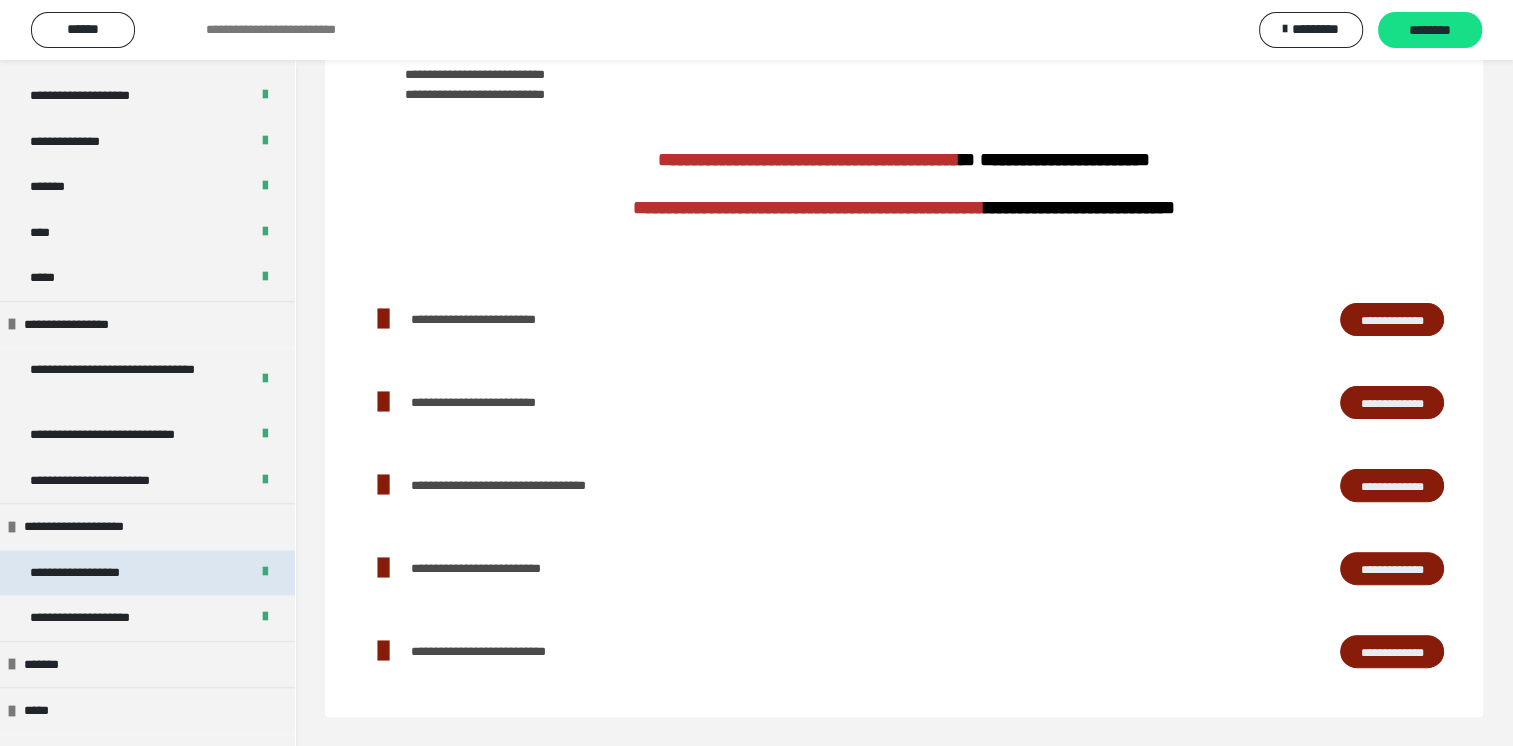 click on "**********" at bounding box center (98, 573) 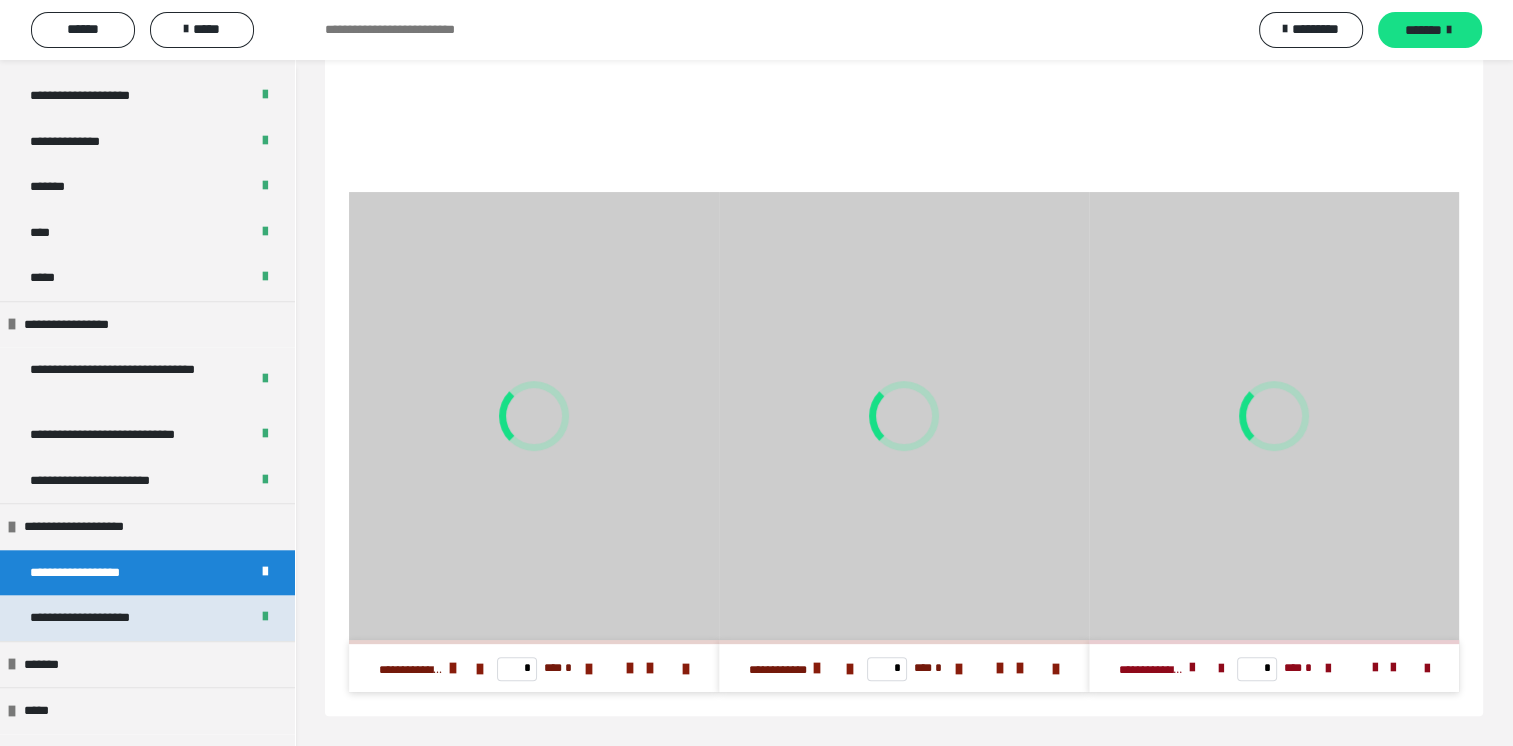 click on "**********" at bounding box center (102, 618) 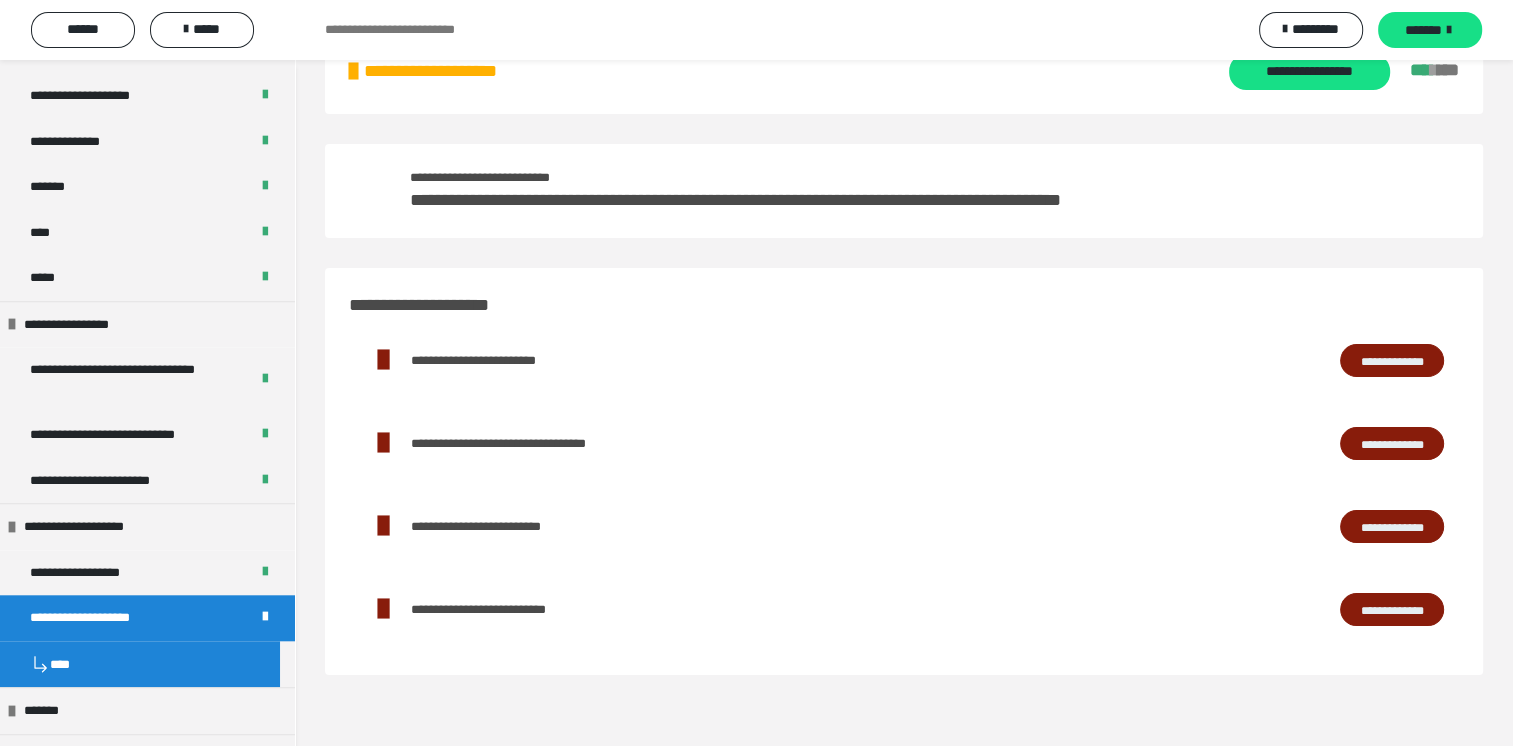 scroll, scrollTop: 60, scrollLeft: 0, axis: vertical 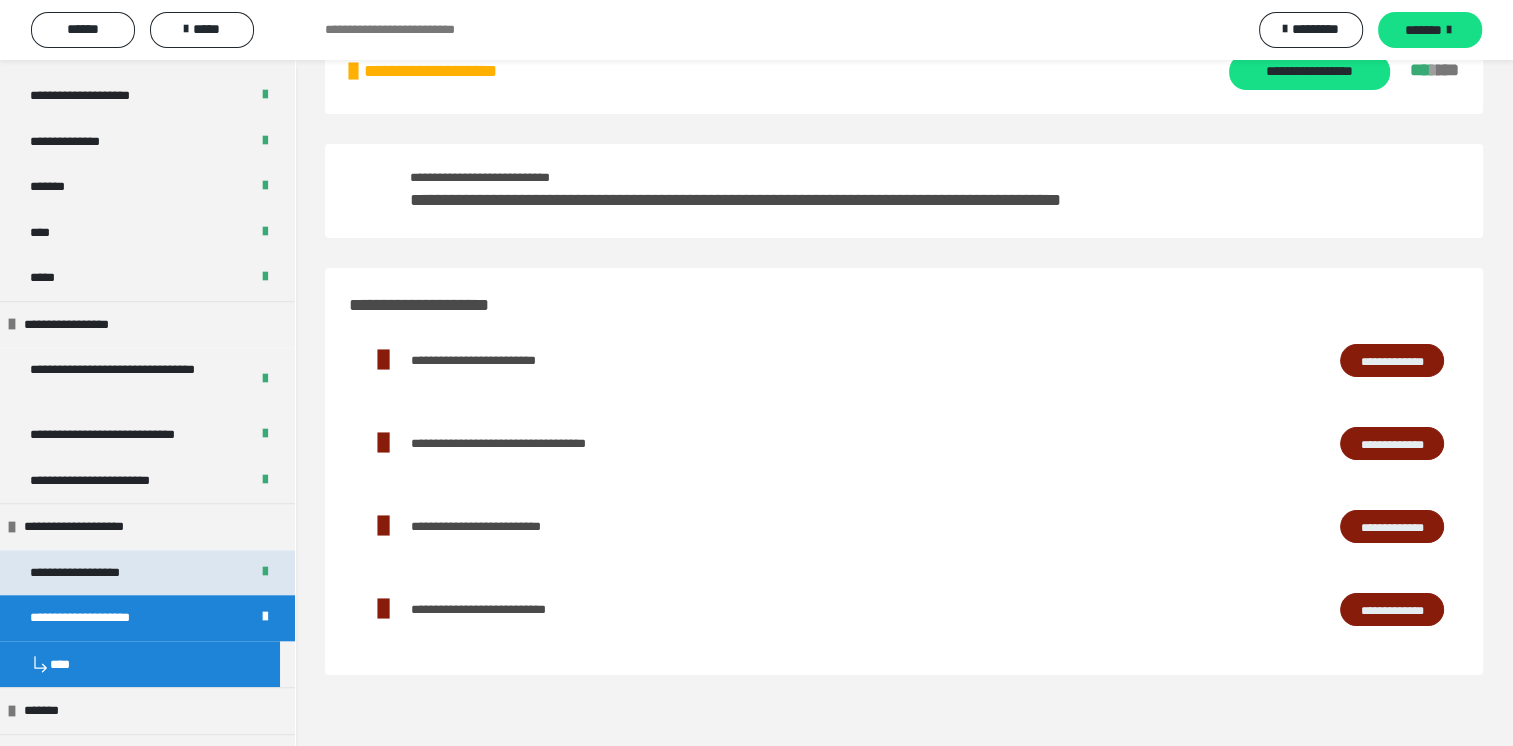 click on "**********" at bounding box center (98, 573) 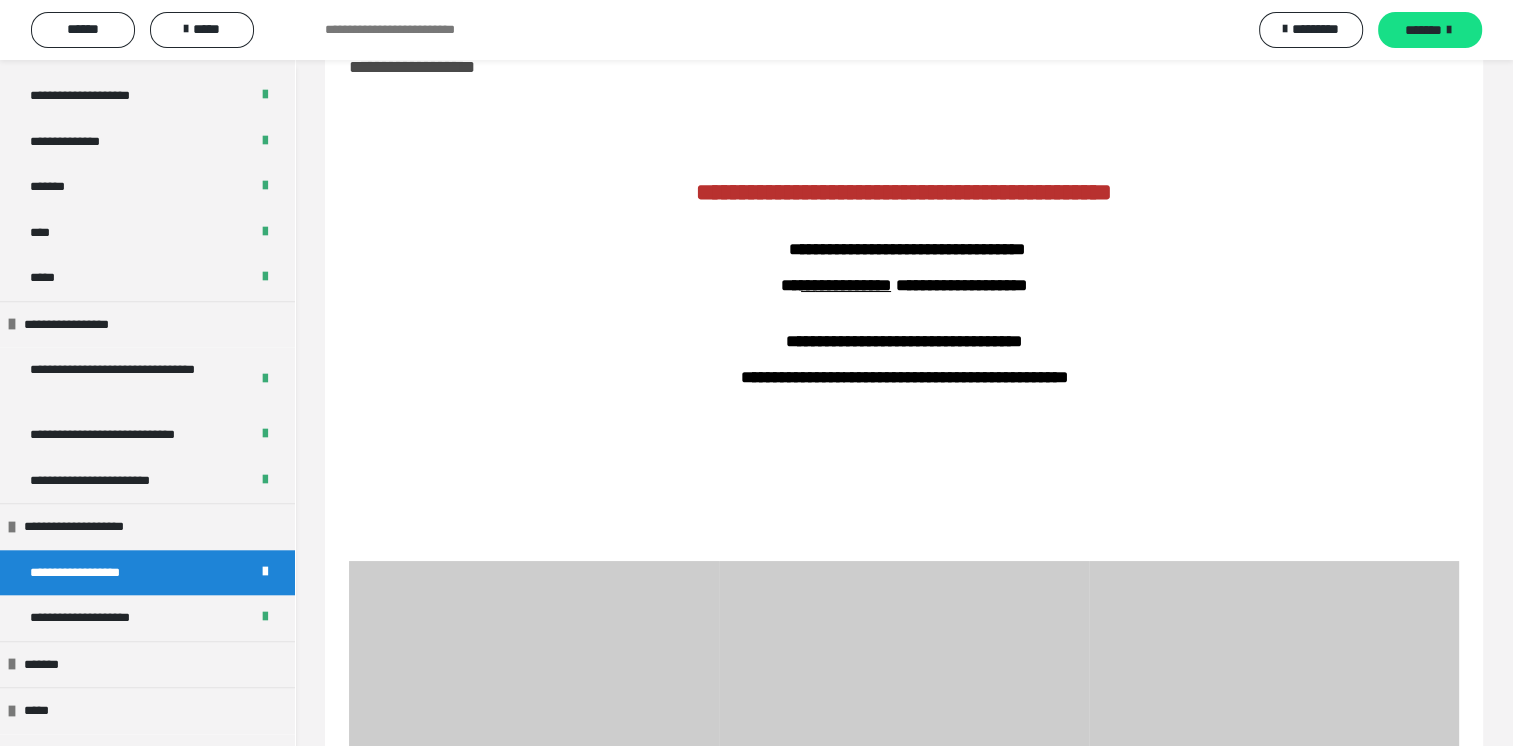 scroll, scrollTop: 428, scrollLeft: 0, axis: vertical 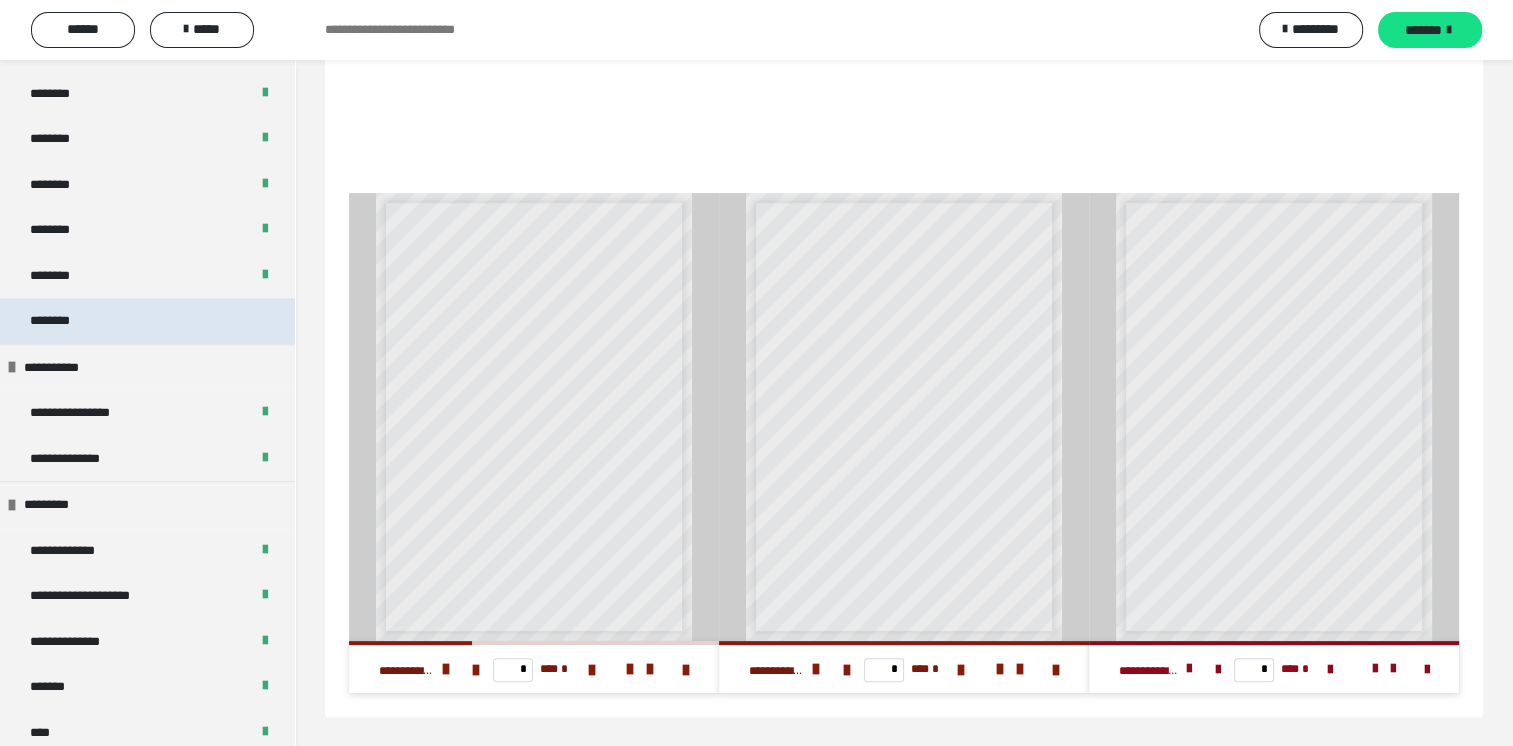 click on "********" at bounding box center (147, 321) 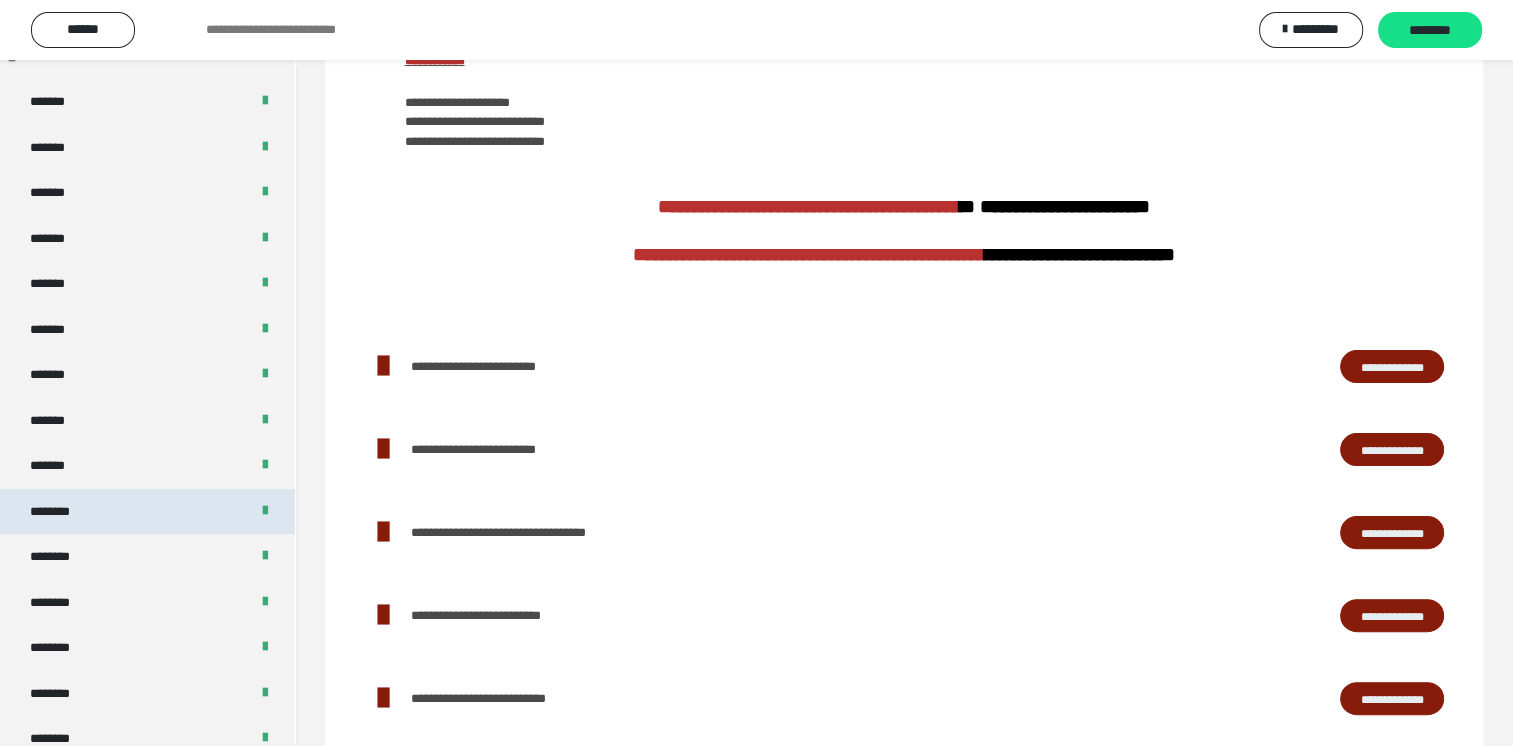 scroll, scrollTop: 586, scrollLeft: 0, axis: vertical 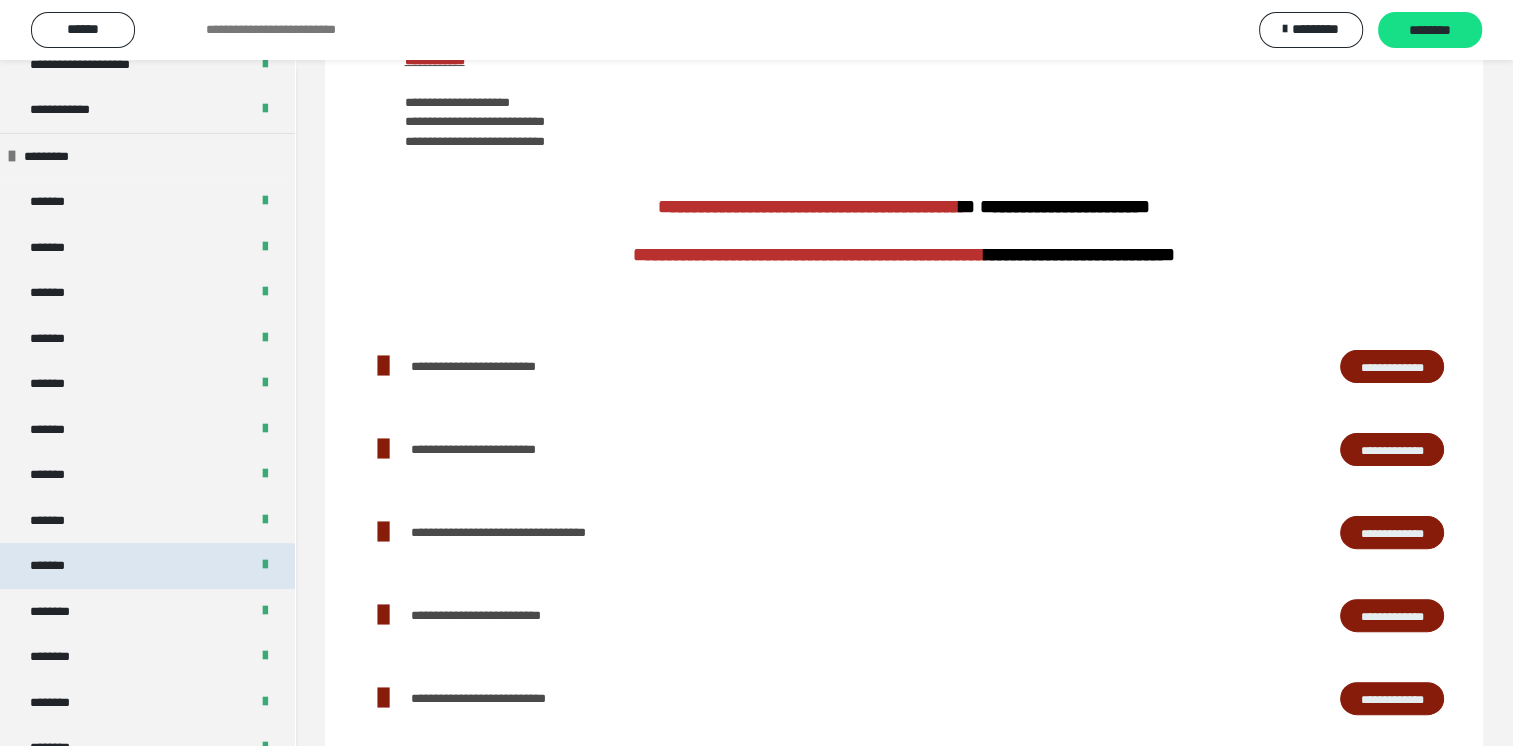 click on "*******" at bounding box center (58, 566) 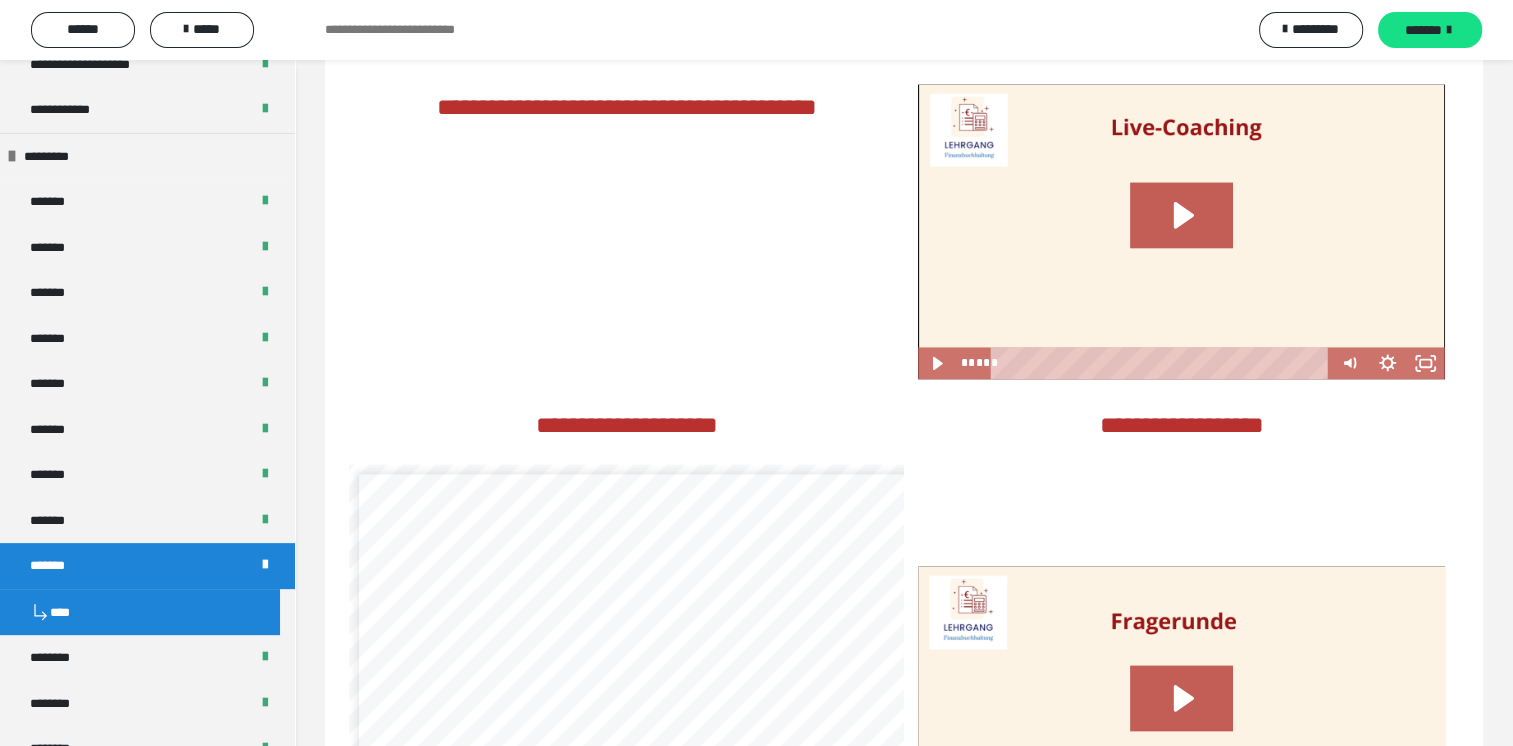 scroll, scrollTop: 3262, scrollLeft: 0, axis: vertical 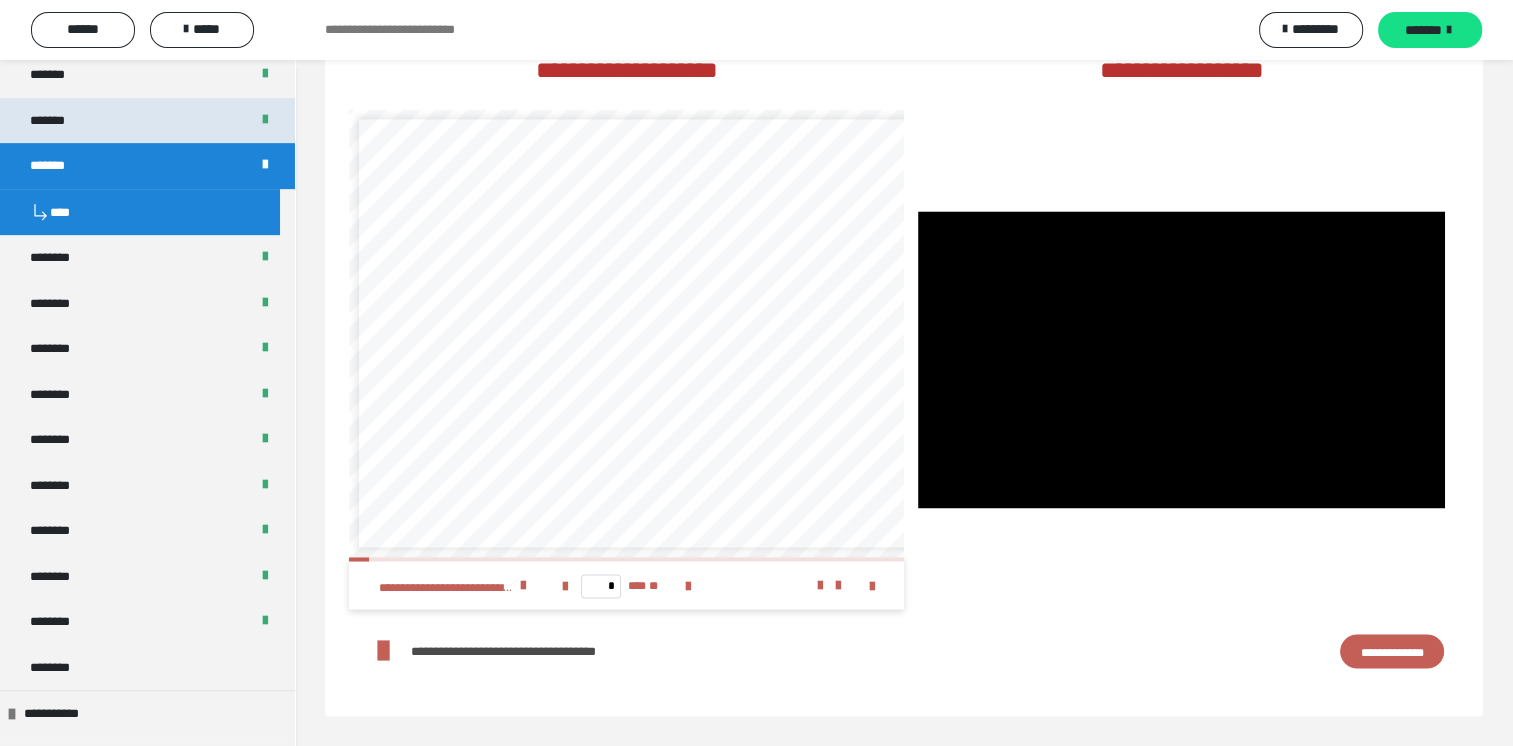 click on "*******" at bounding box center [58, 121] 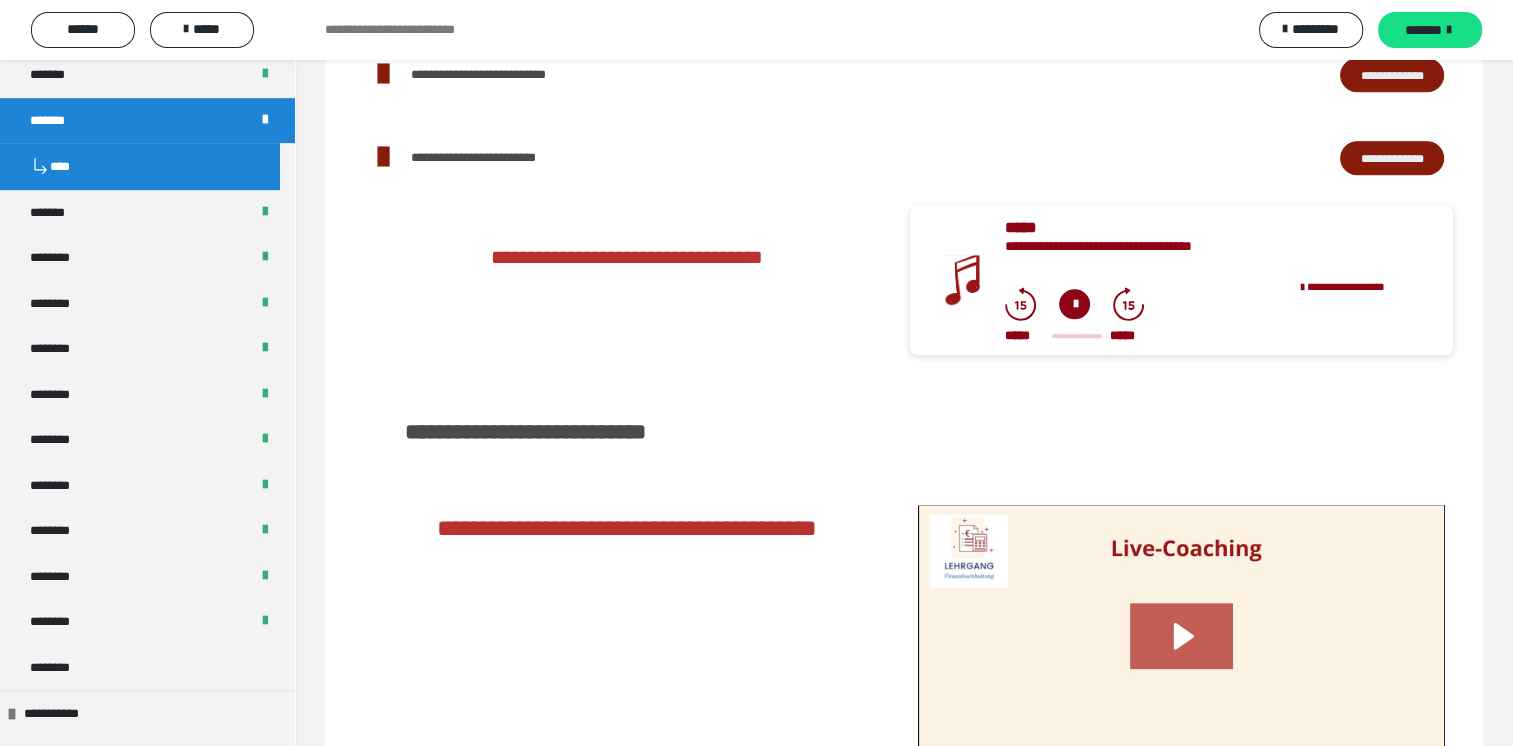 scroll, scrollTop: 2744, scrollLeft: 0, axis: vertical 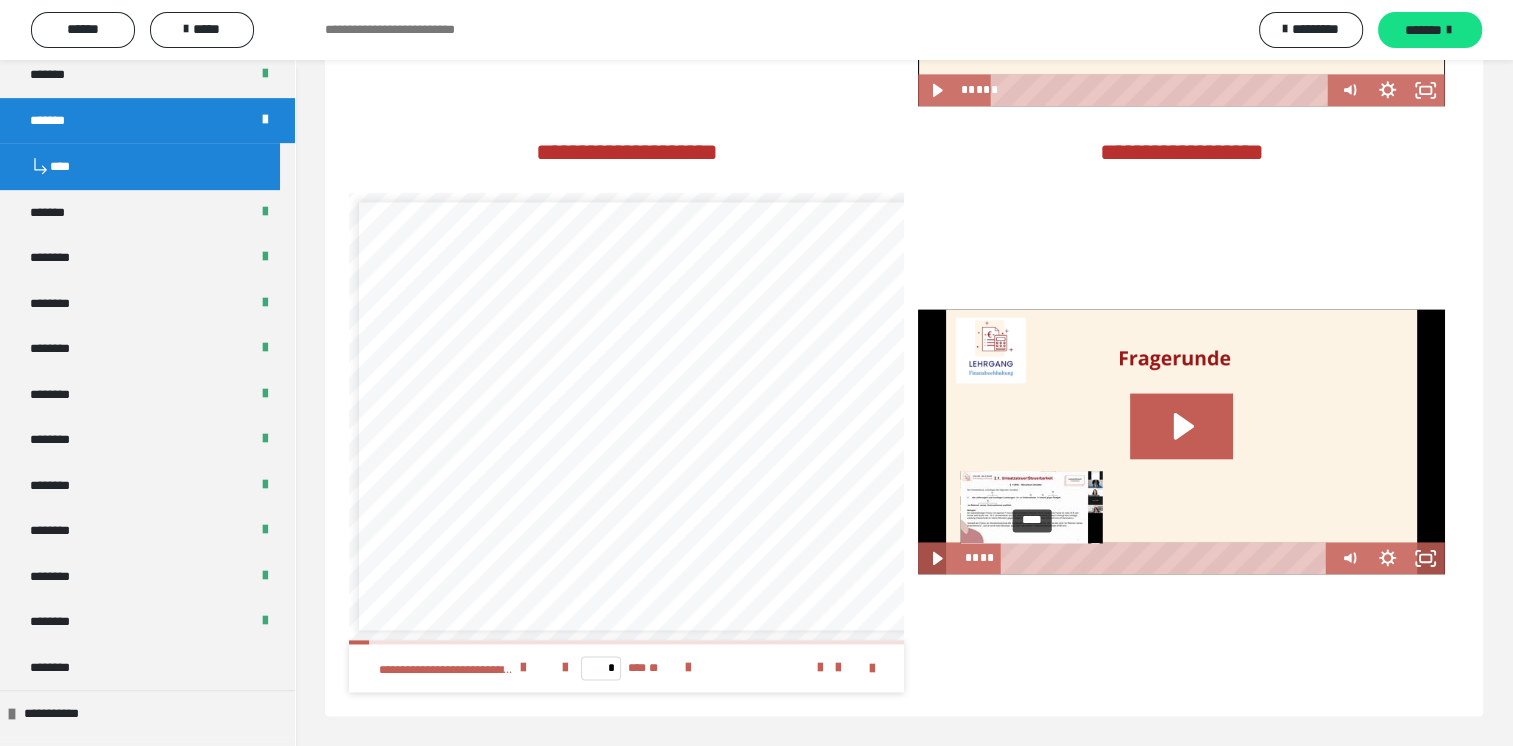 click on "****" at bounding box center [1167, 558] 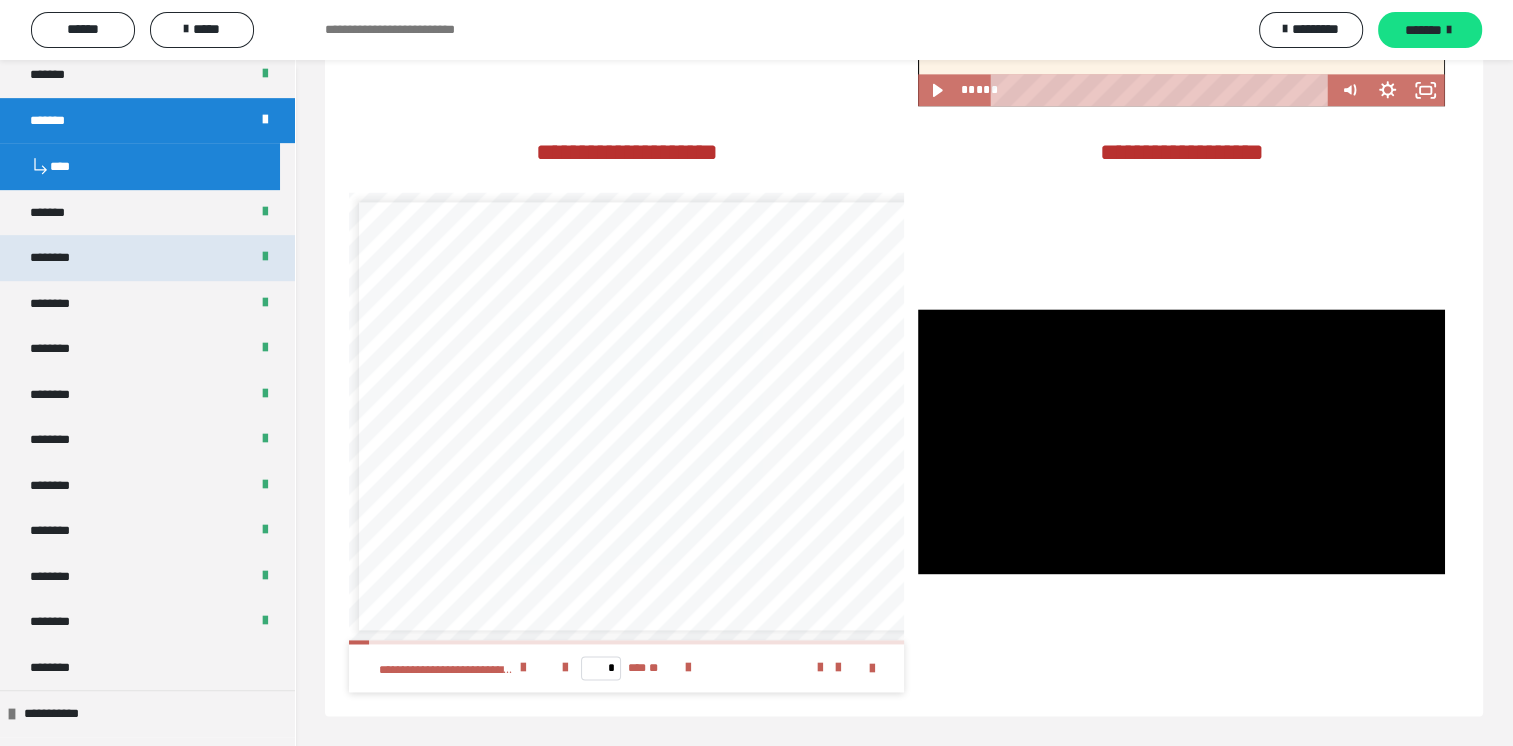 click on "********" at bounding box center (61, 258) 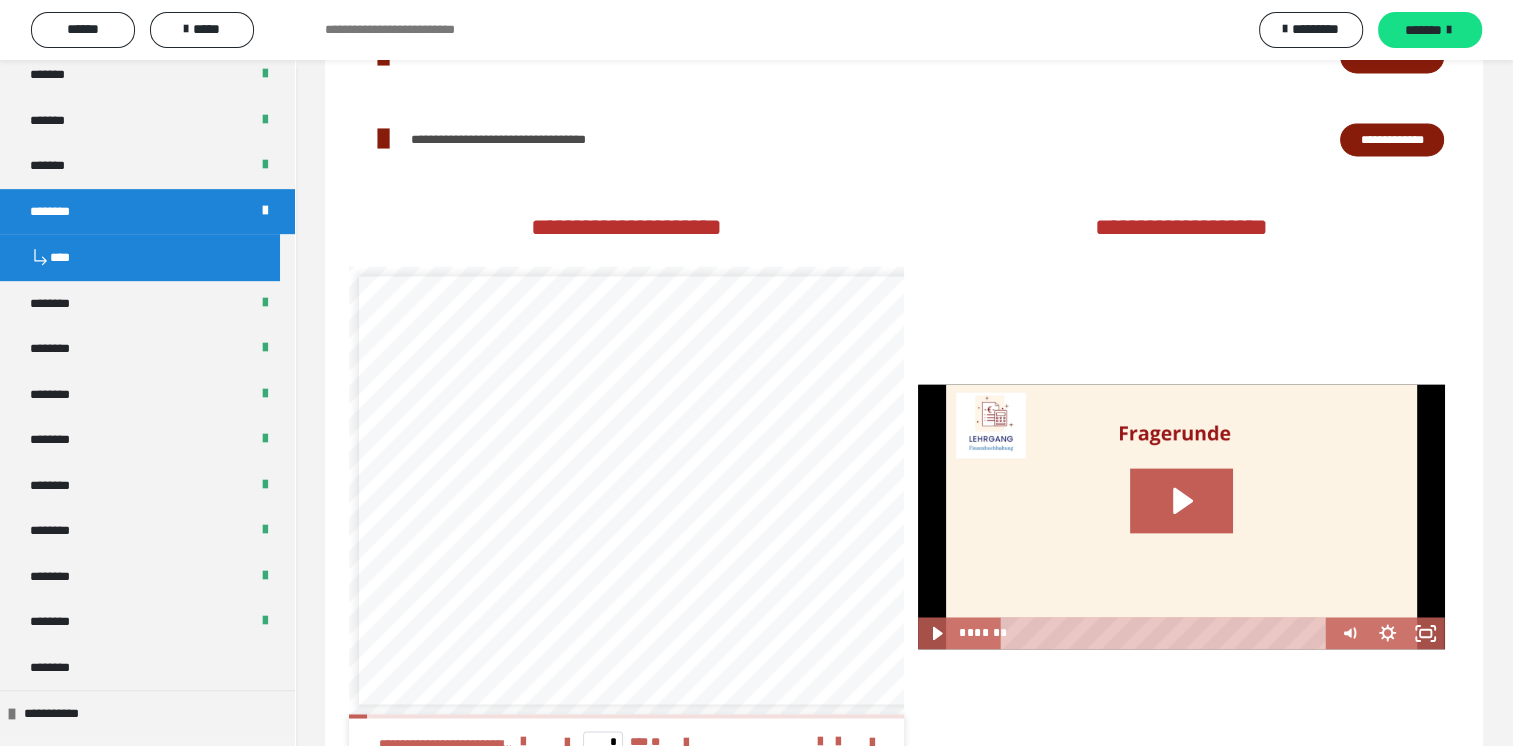 scroll, scrollTop: 3133, scrollLeft: 0, axis: vertical 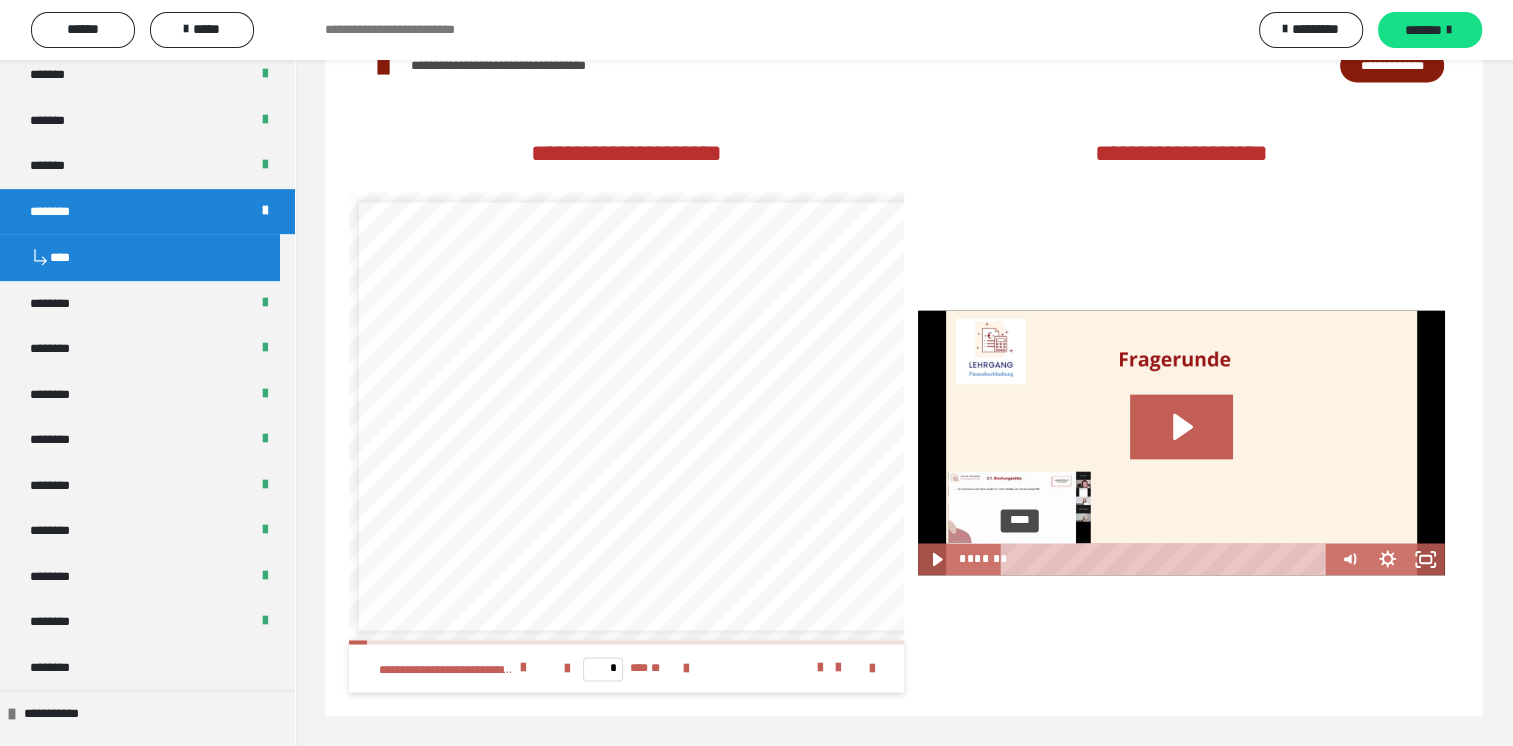 click on "****" at bounding box center (1167, 559) 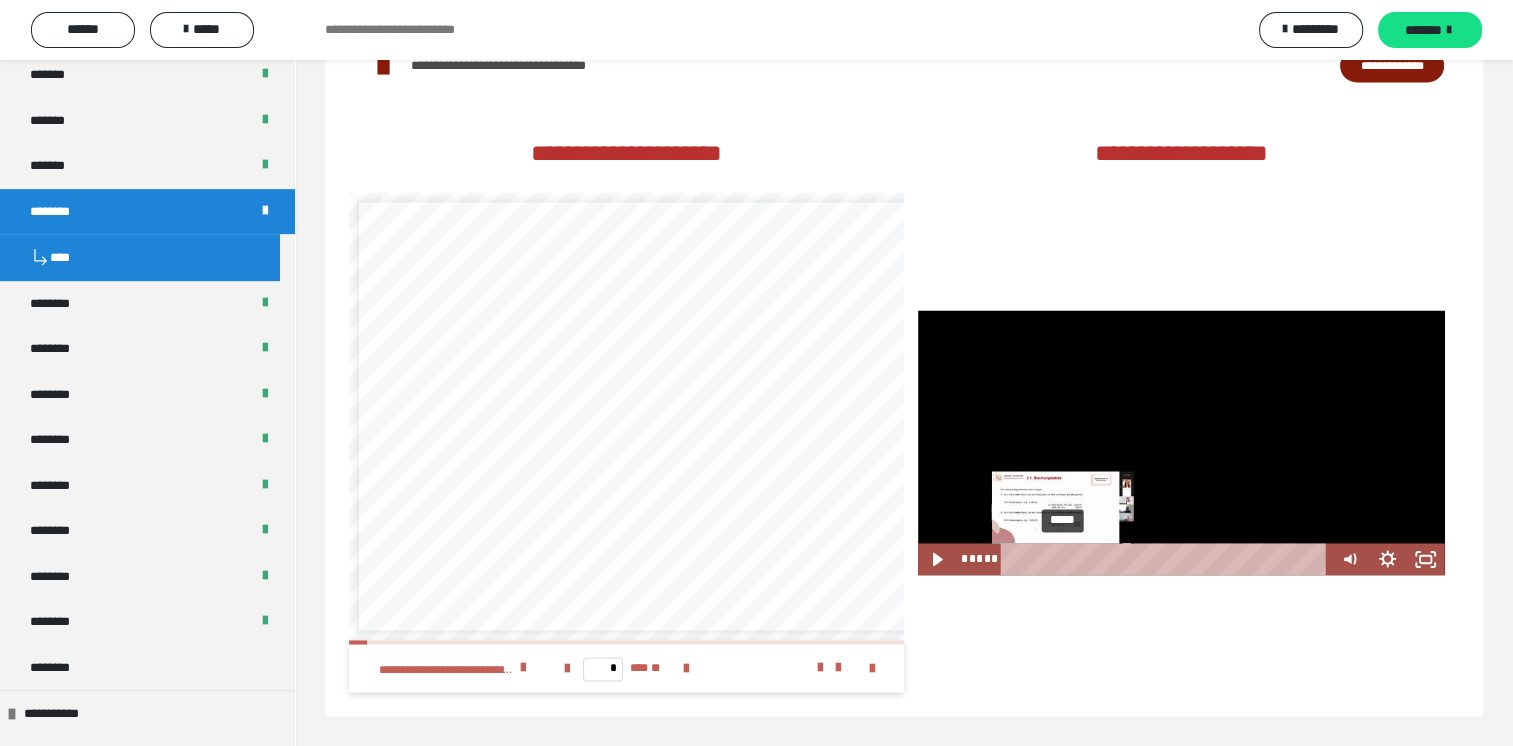 click on "*****" at bounding box center [1167, 559] 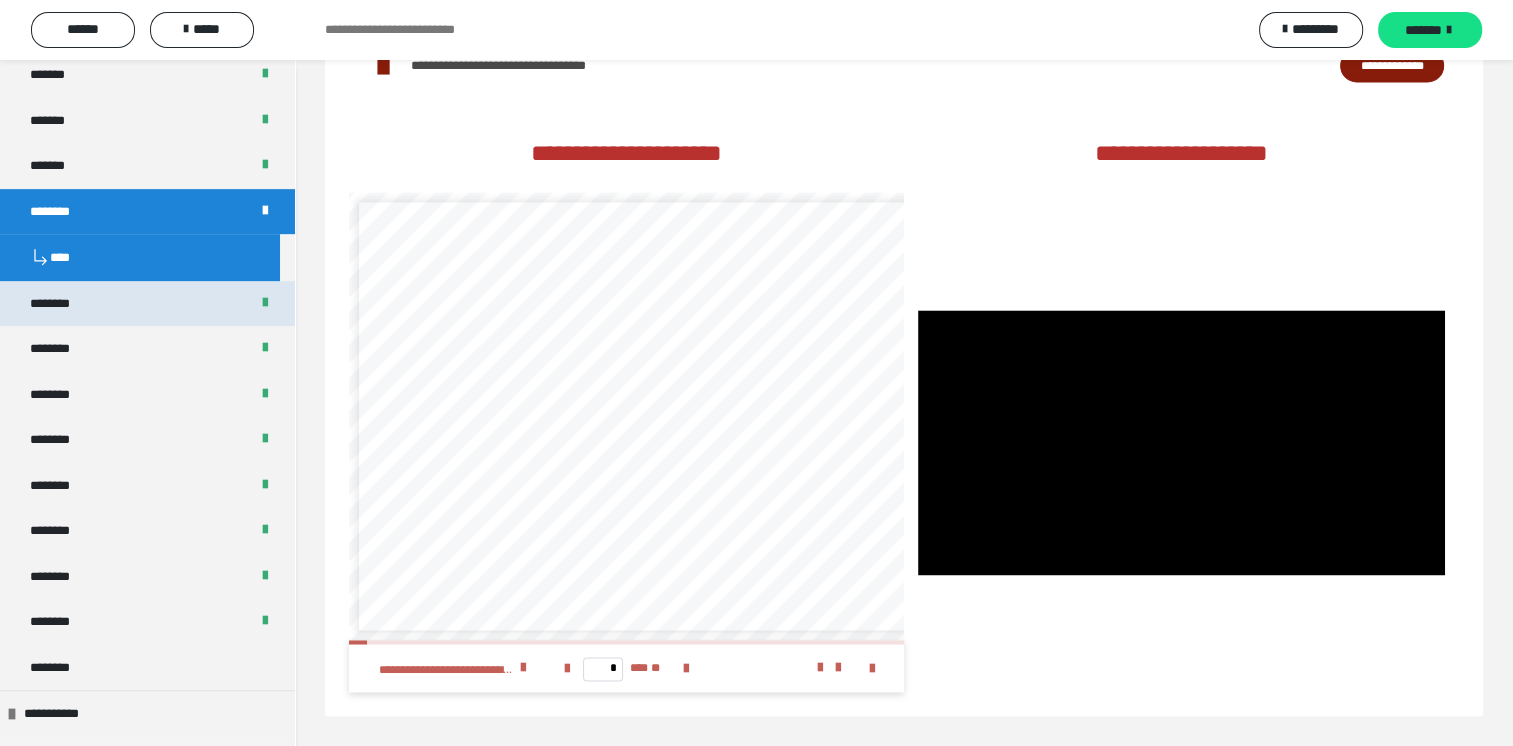click on "********" at bounding box center (59, 304) 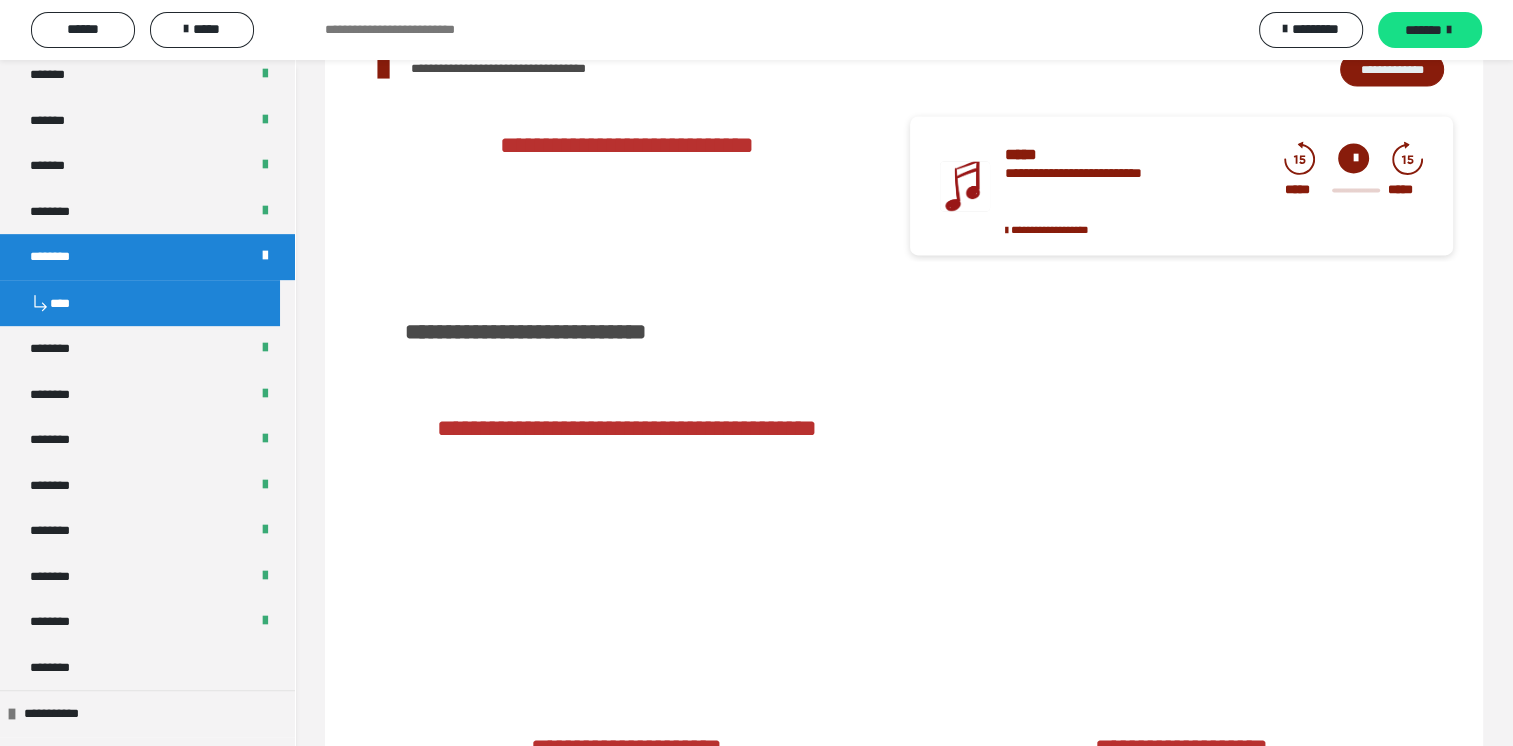 scroll, scrollTop: 2740, scrollLeft: 0, axis: vertical 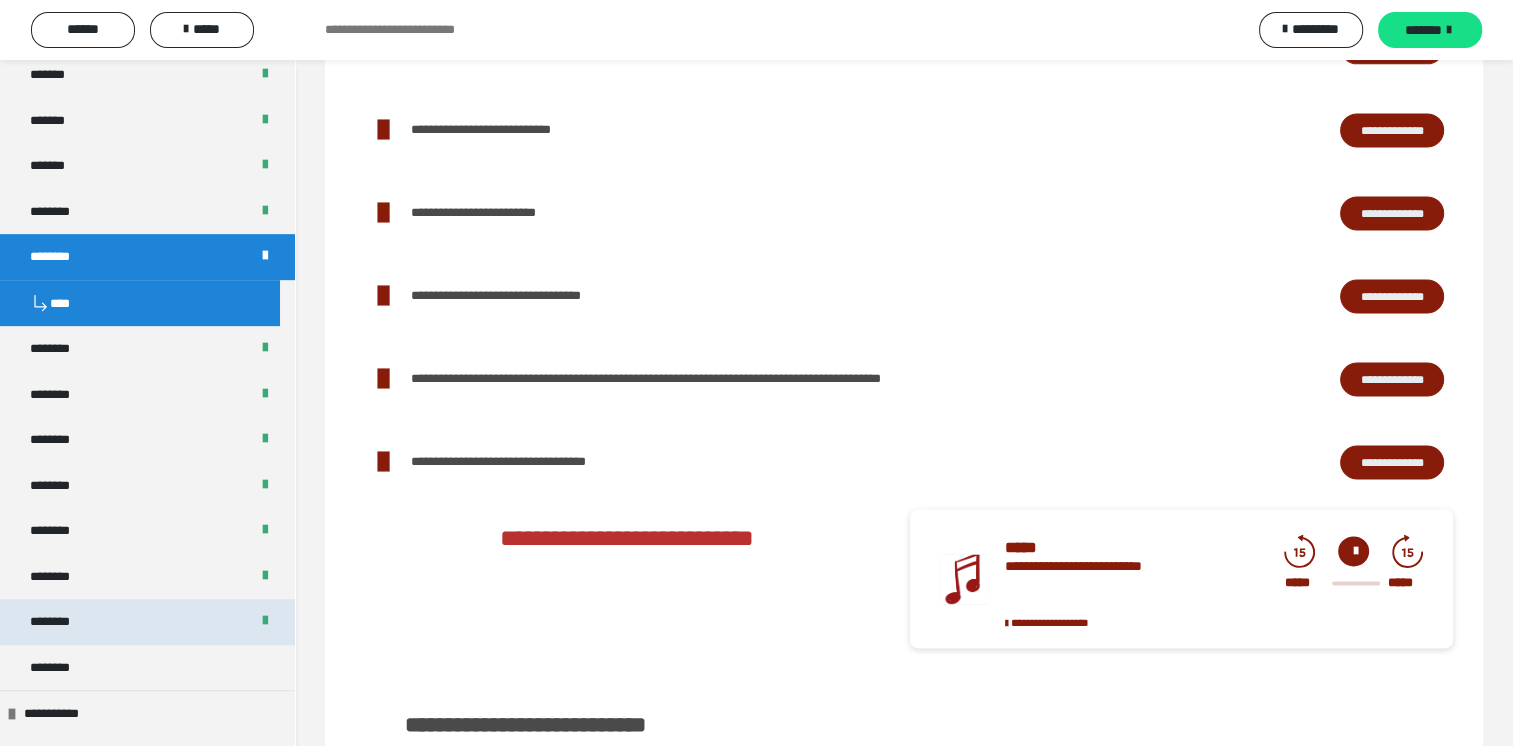 click on "********" at bounding box center (61, 622) 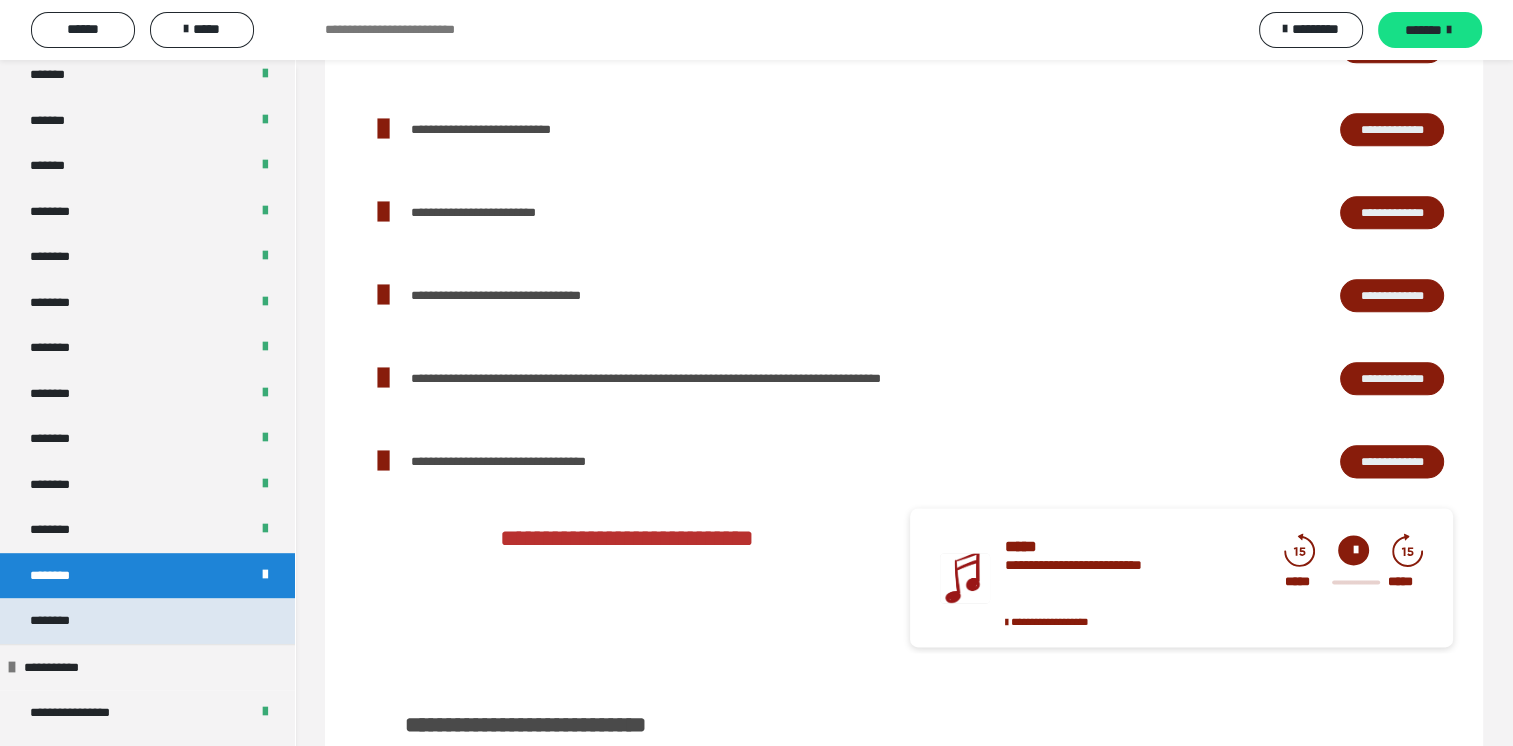 scroll, scrollTop: 292, scrollLeft: 0, axis: vertical 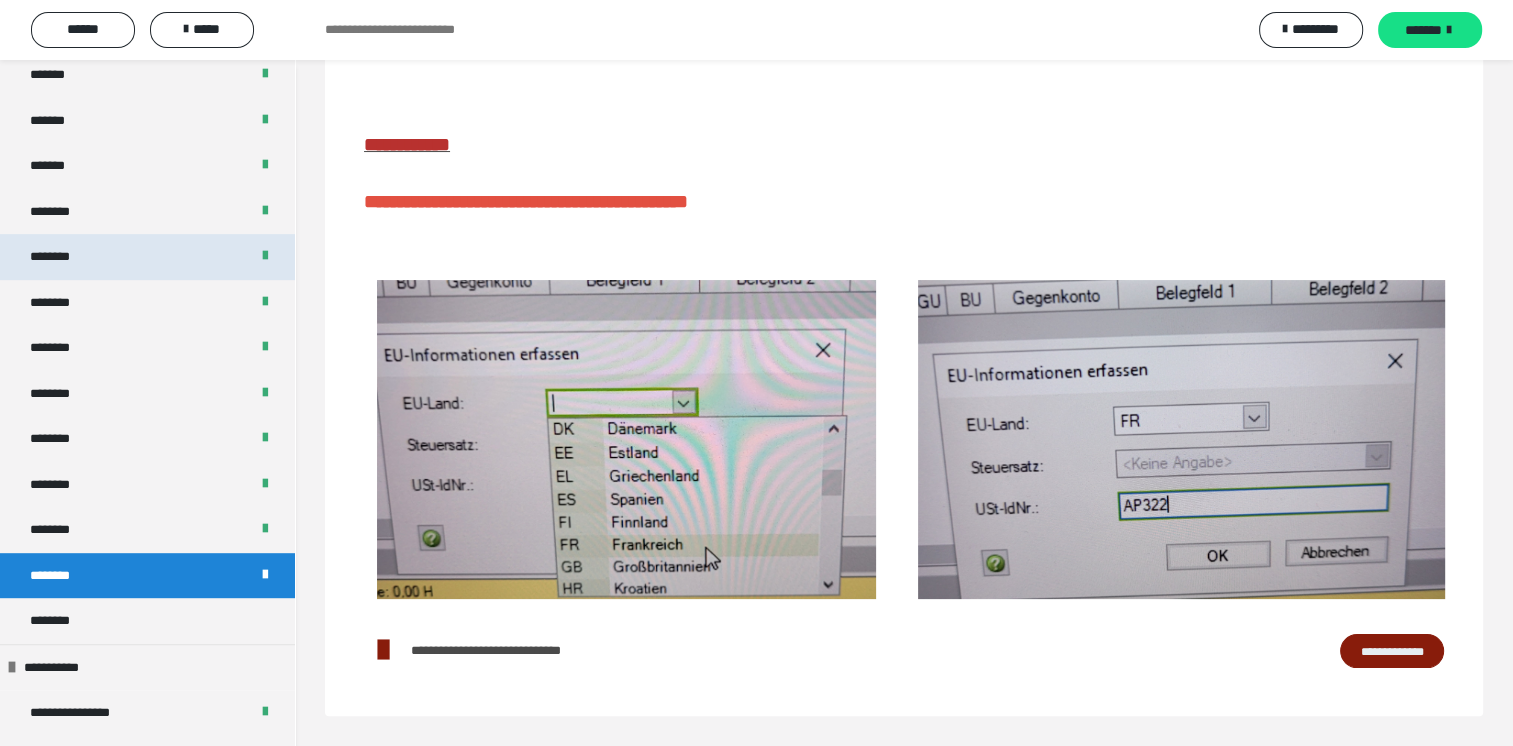 click on "********" at bounding box center [59, 257] 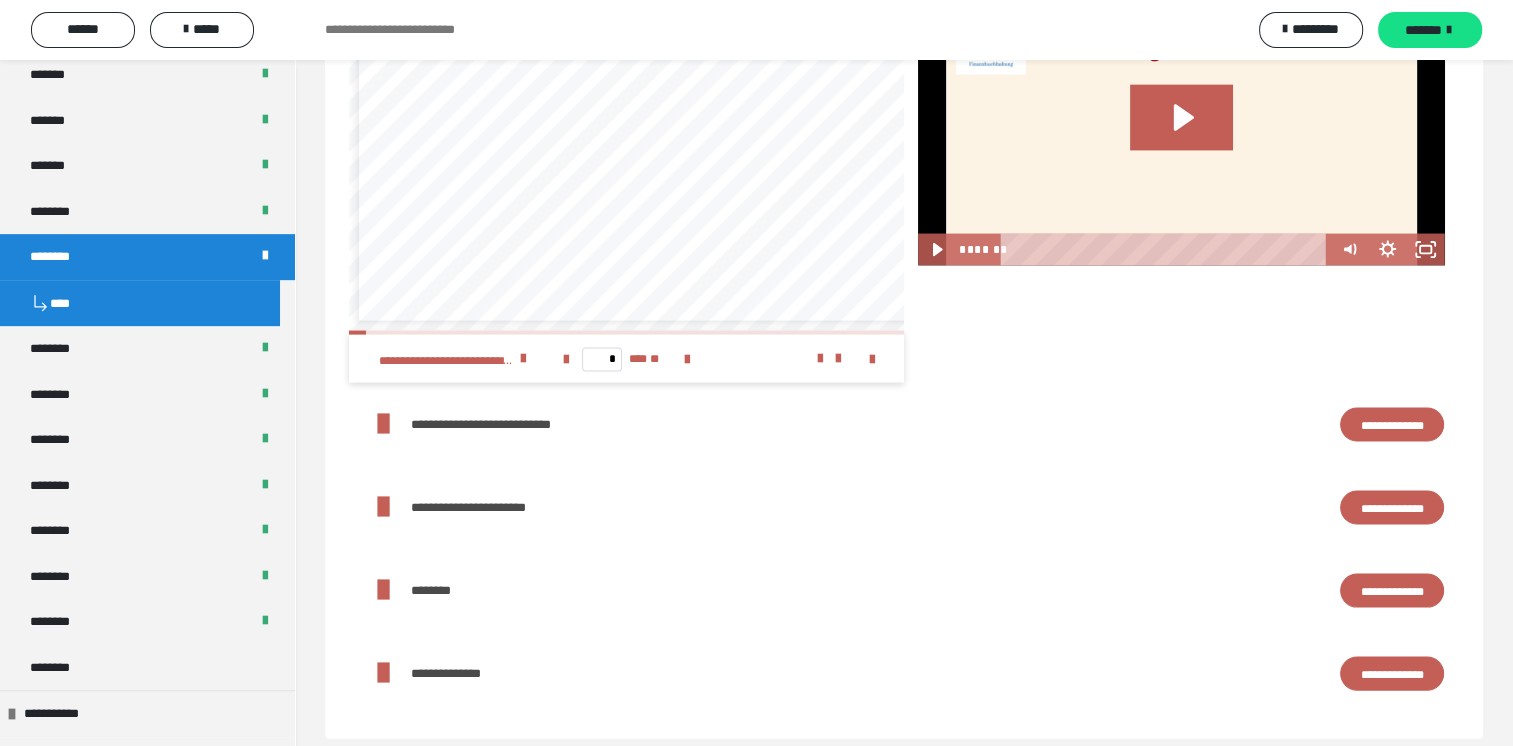 scroll, scrollTop: 4040, scrollLeft: 0, axis: vertical 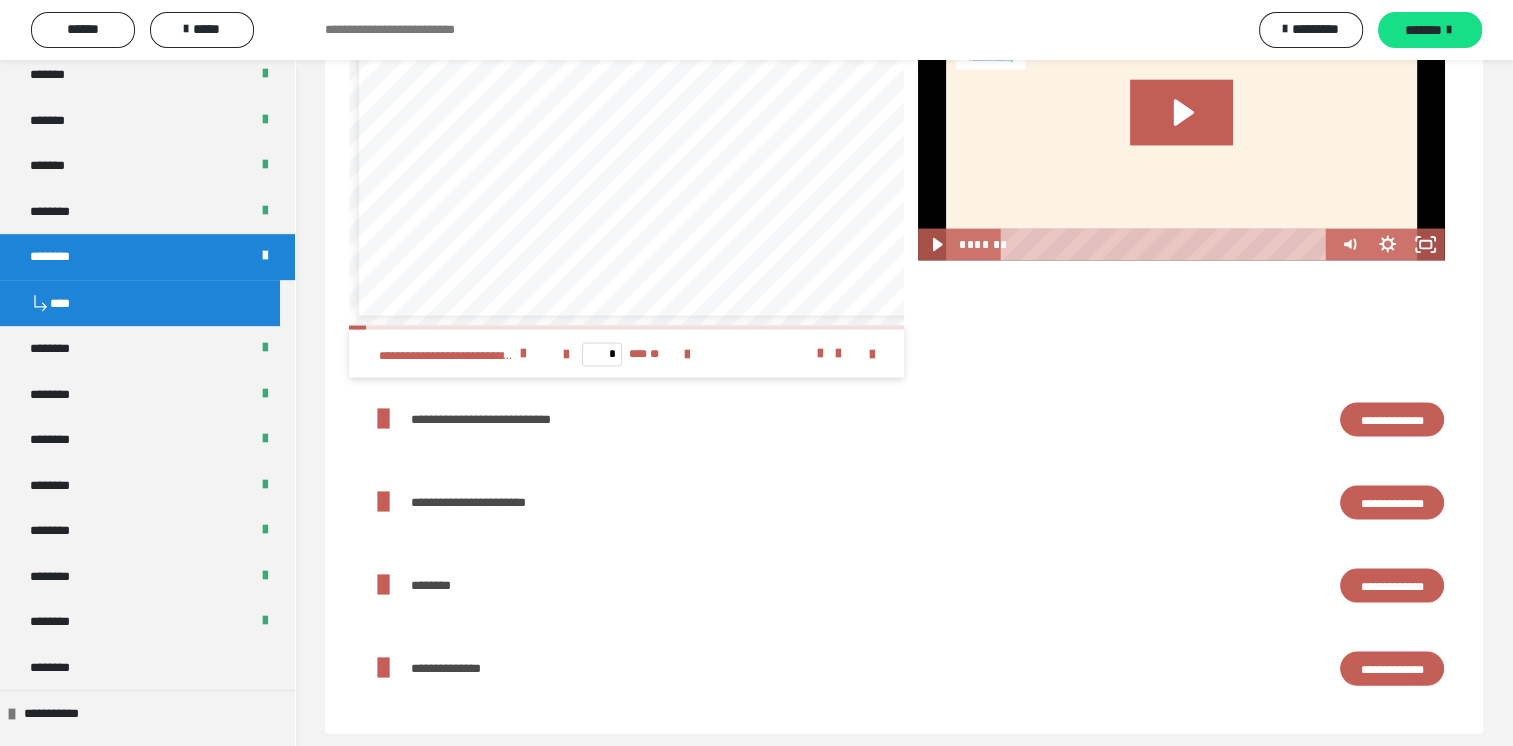 click at bounding box center [1181, 128] 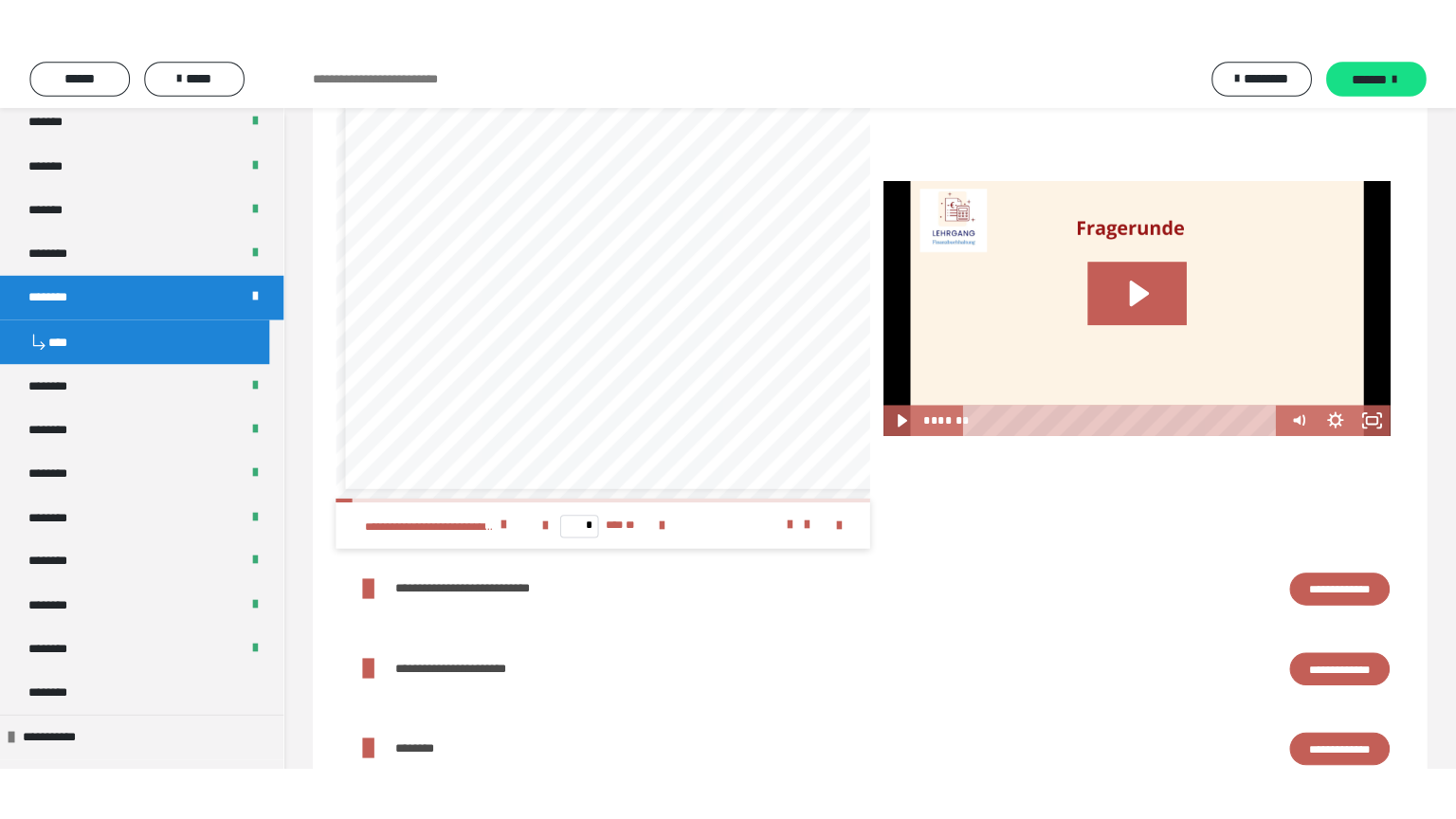 scroll, scrollTop: 3690, scrollLeft: 0, axis: vertical 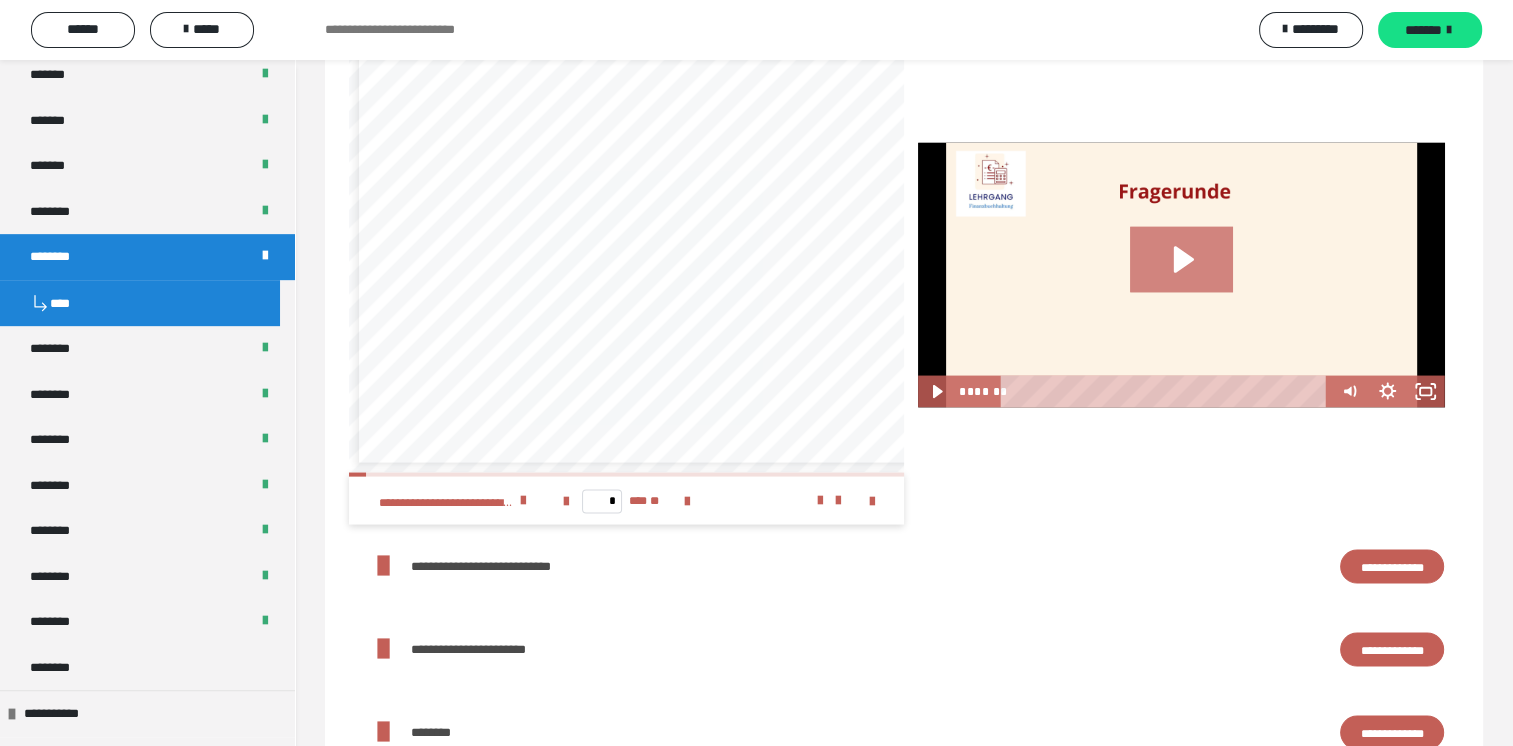click 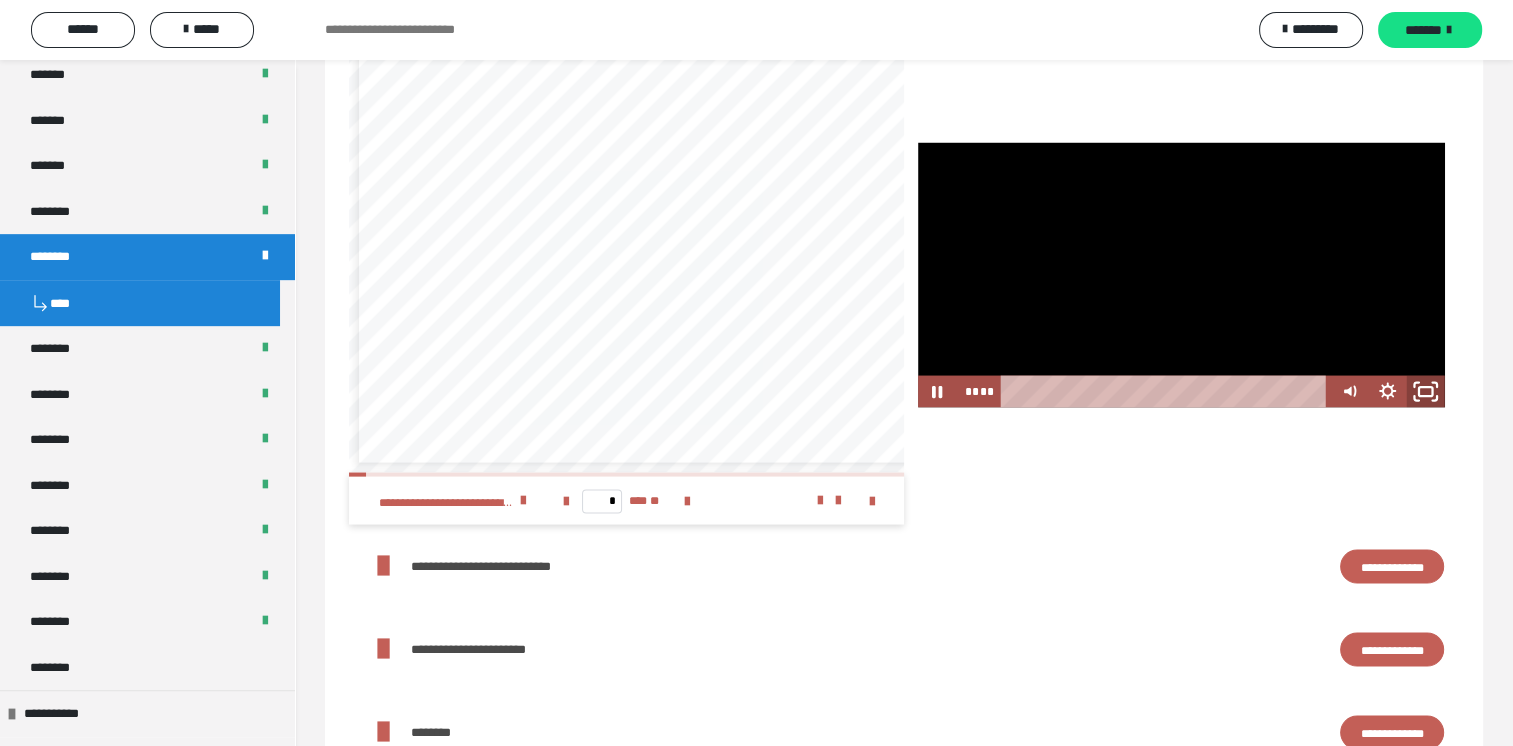 click 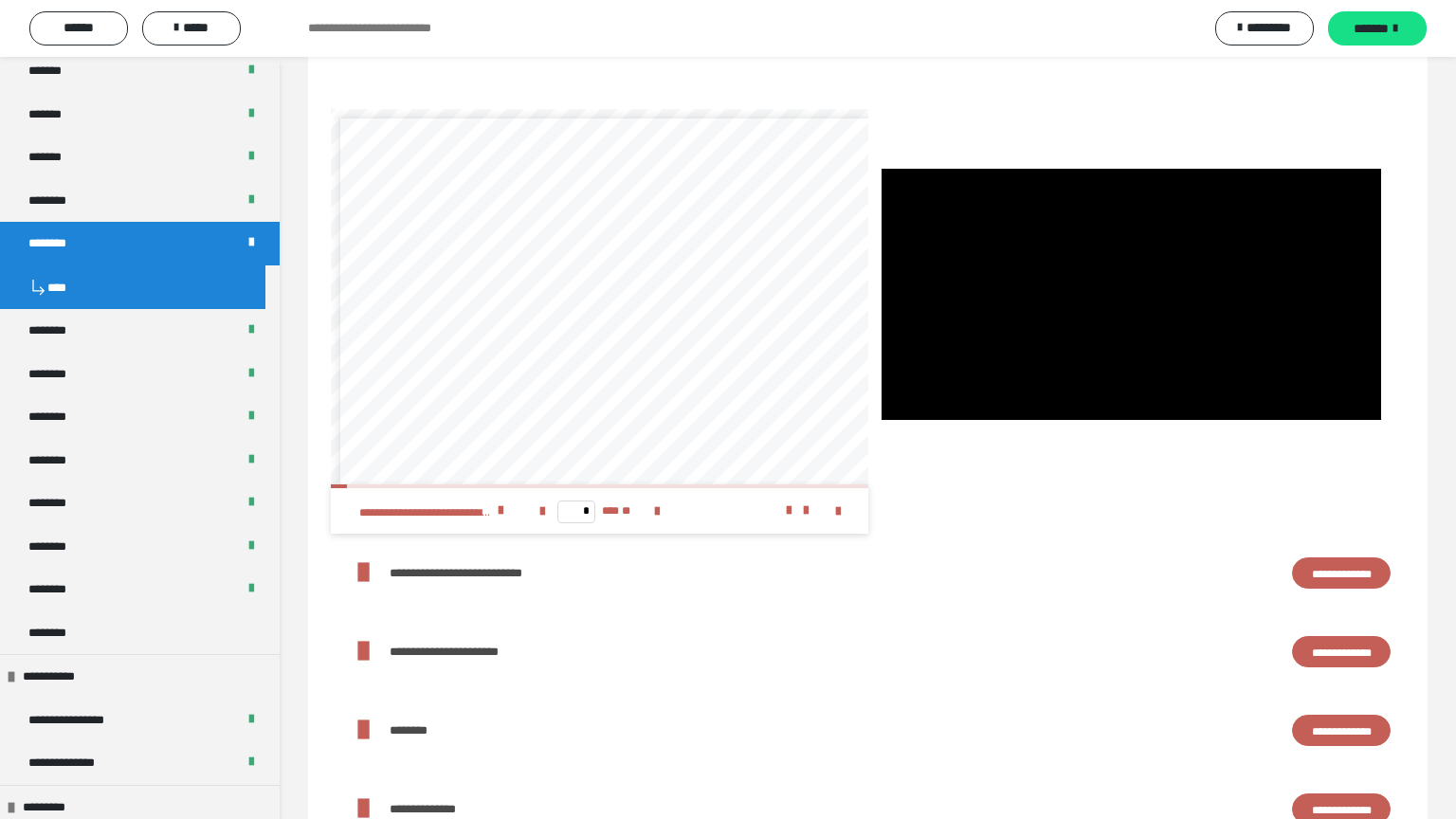 type 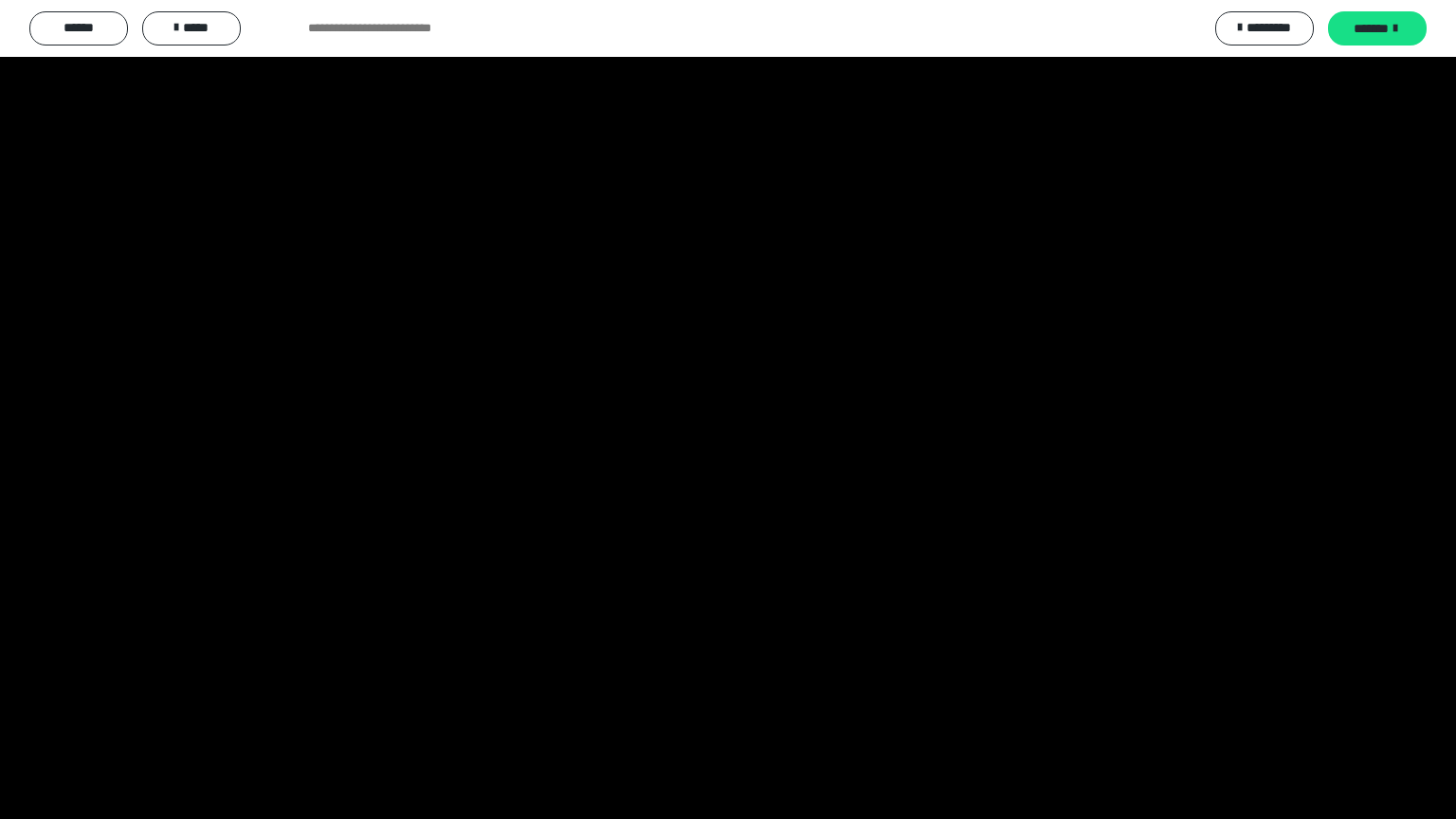 click at bounding box center (1431, 798) 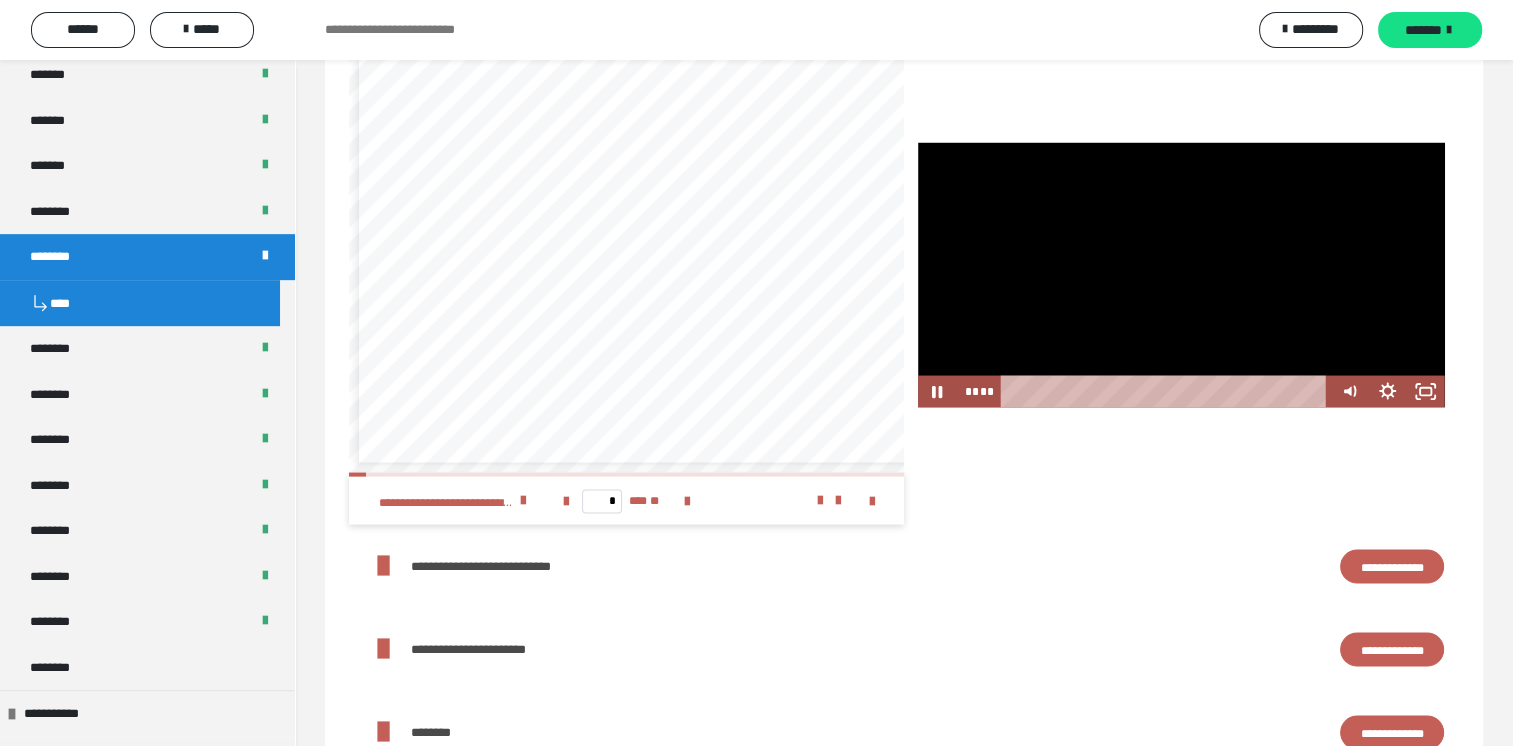 click at bounding box center (1181, 275) 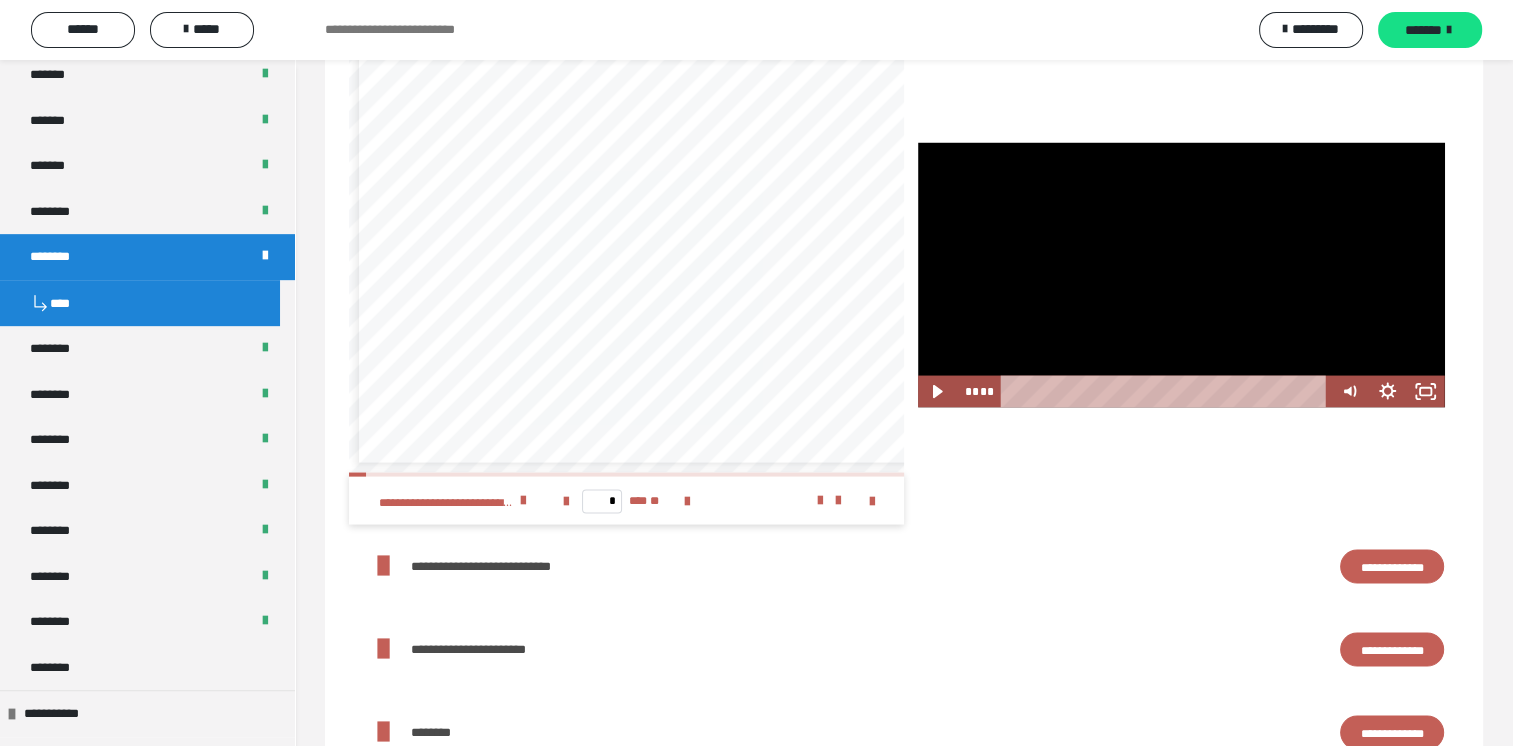 click at bounding box center [1181, 275] 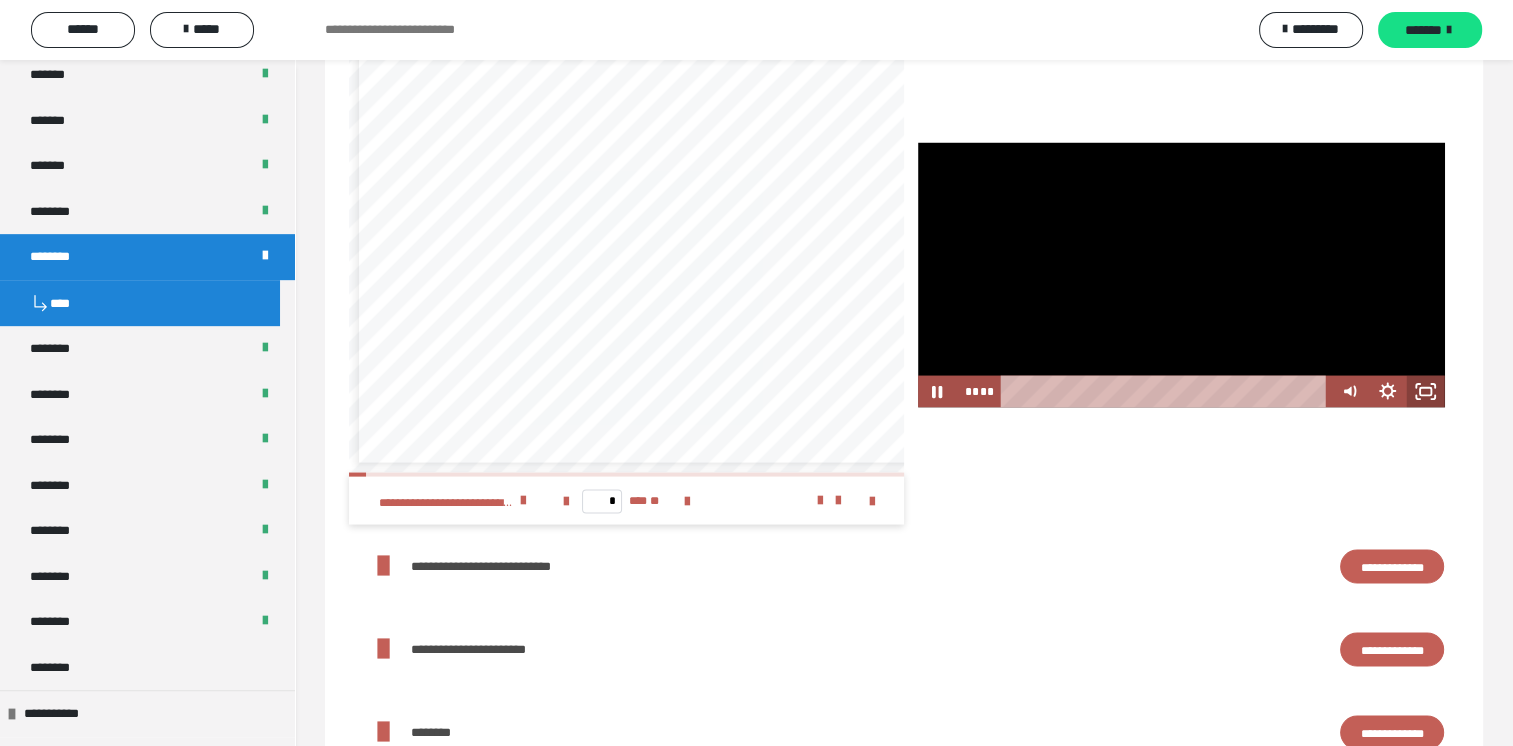 click 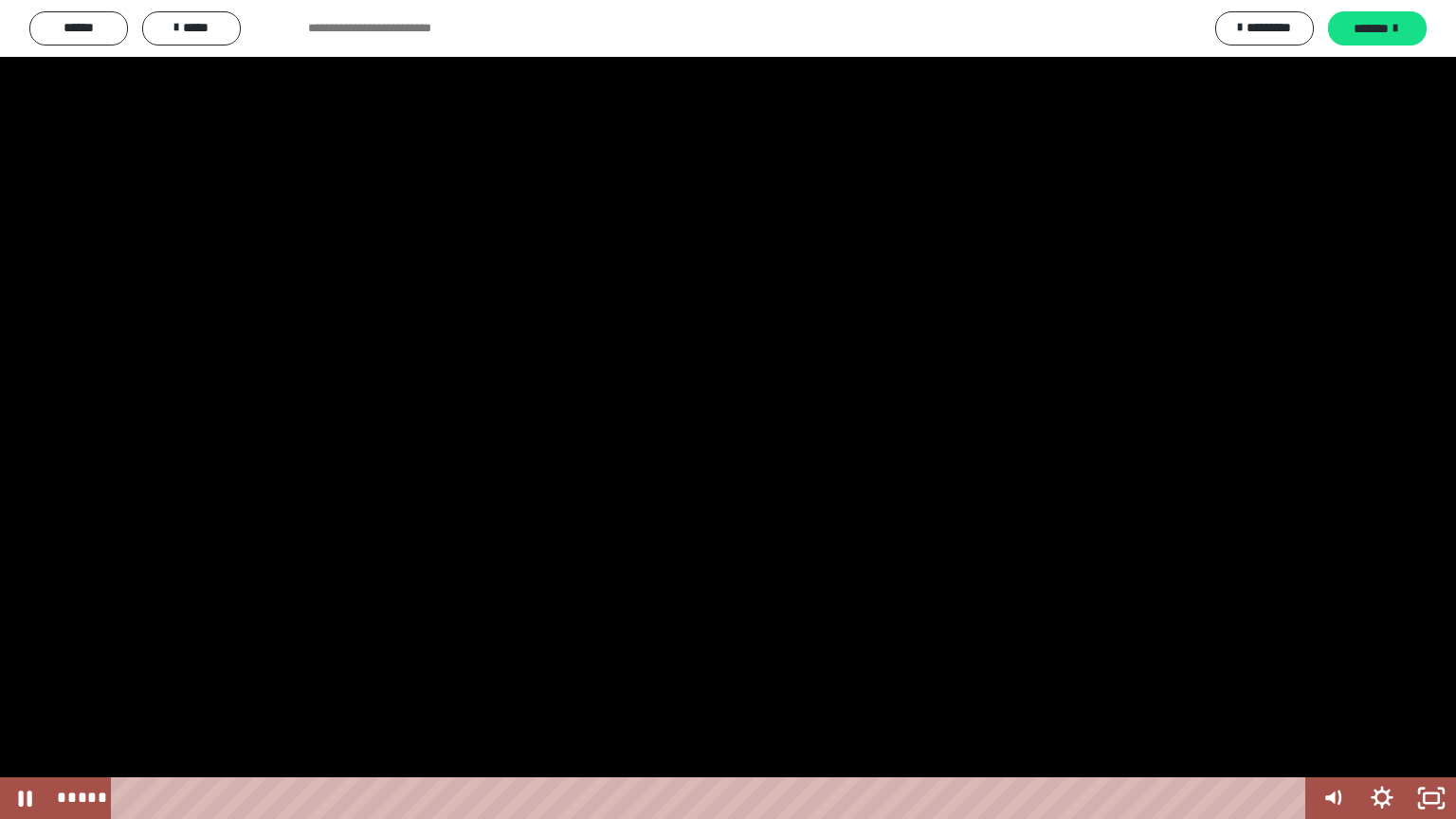 click at bounding box center (728, 410) 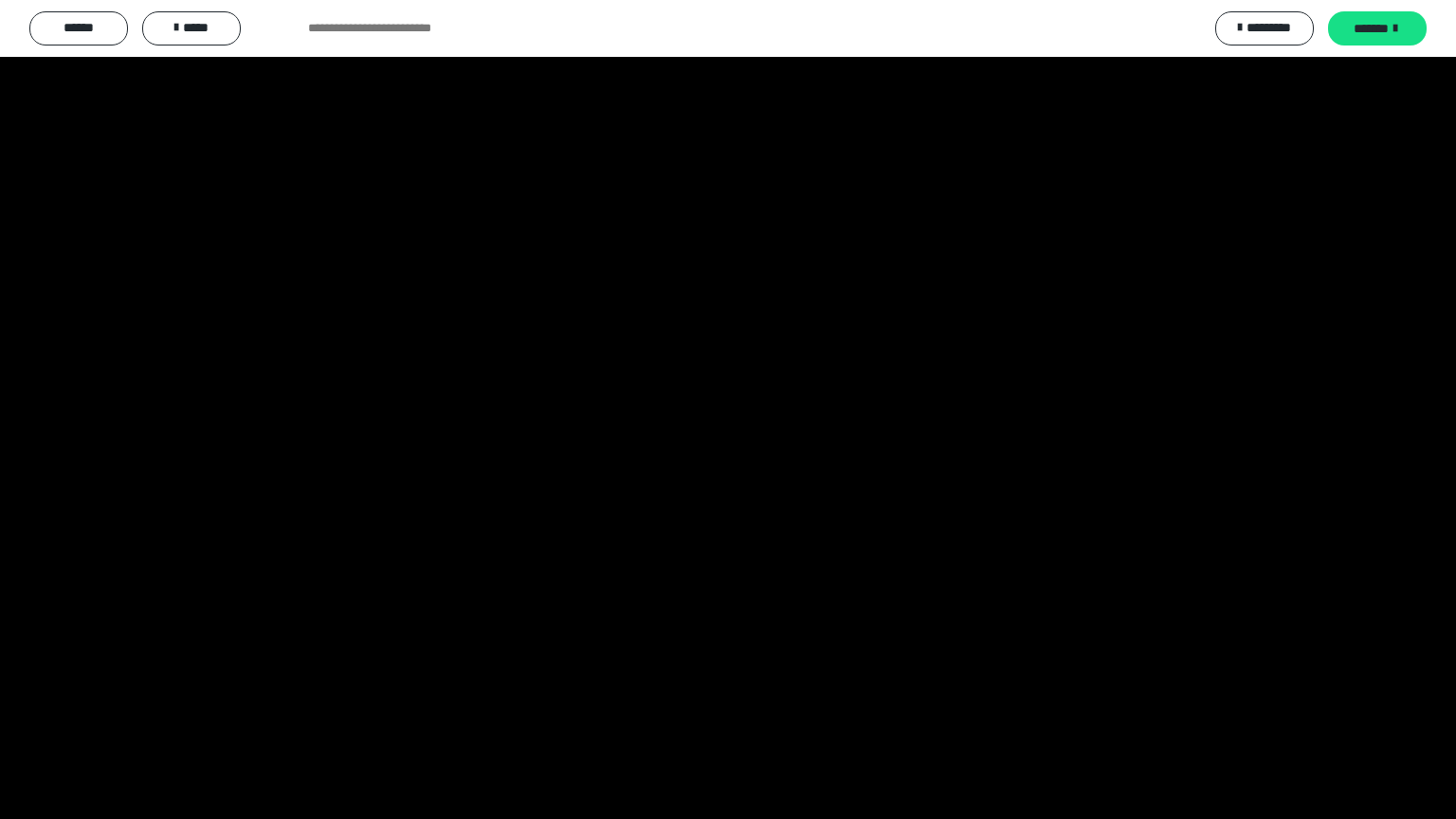click at bounding box center [728, 410] 